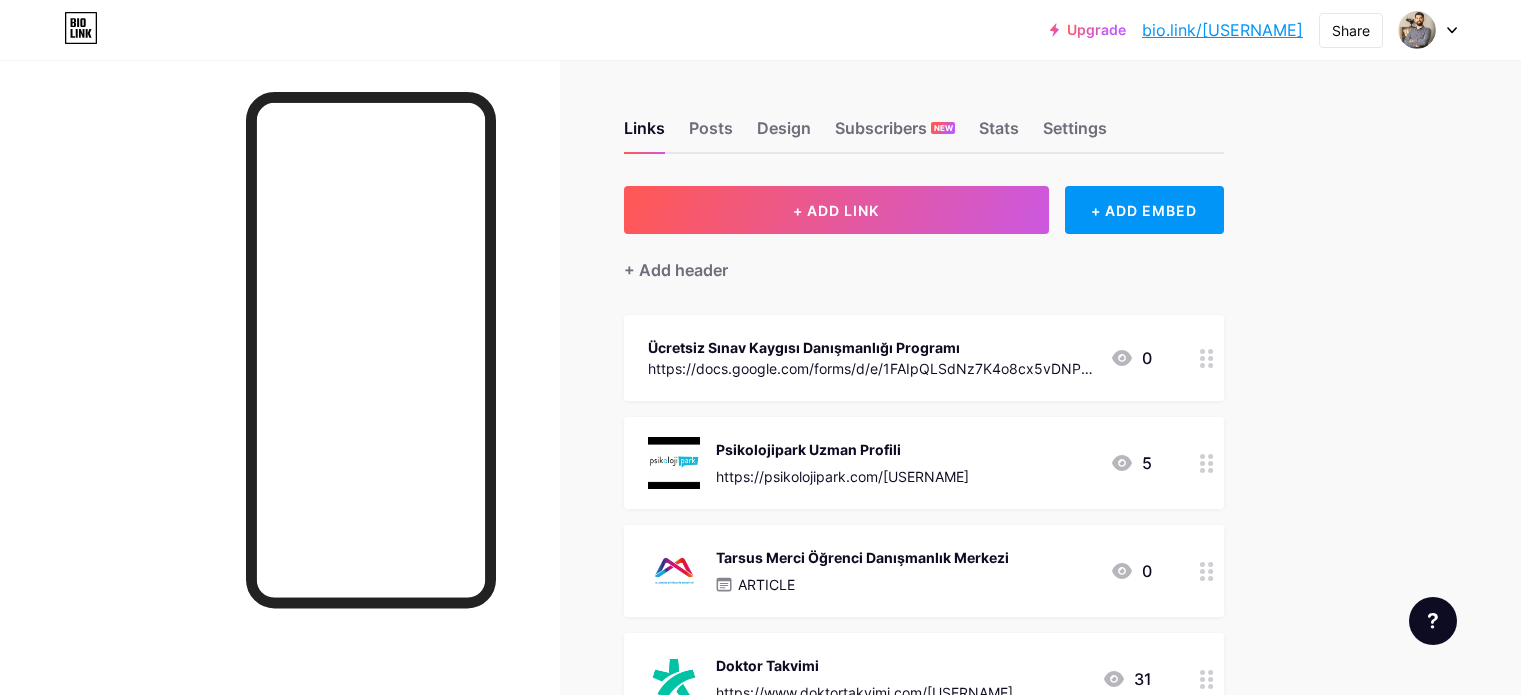 scroll, scrollTop: 0, scrollLeft: 0, axis: both 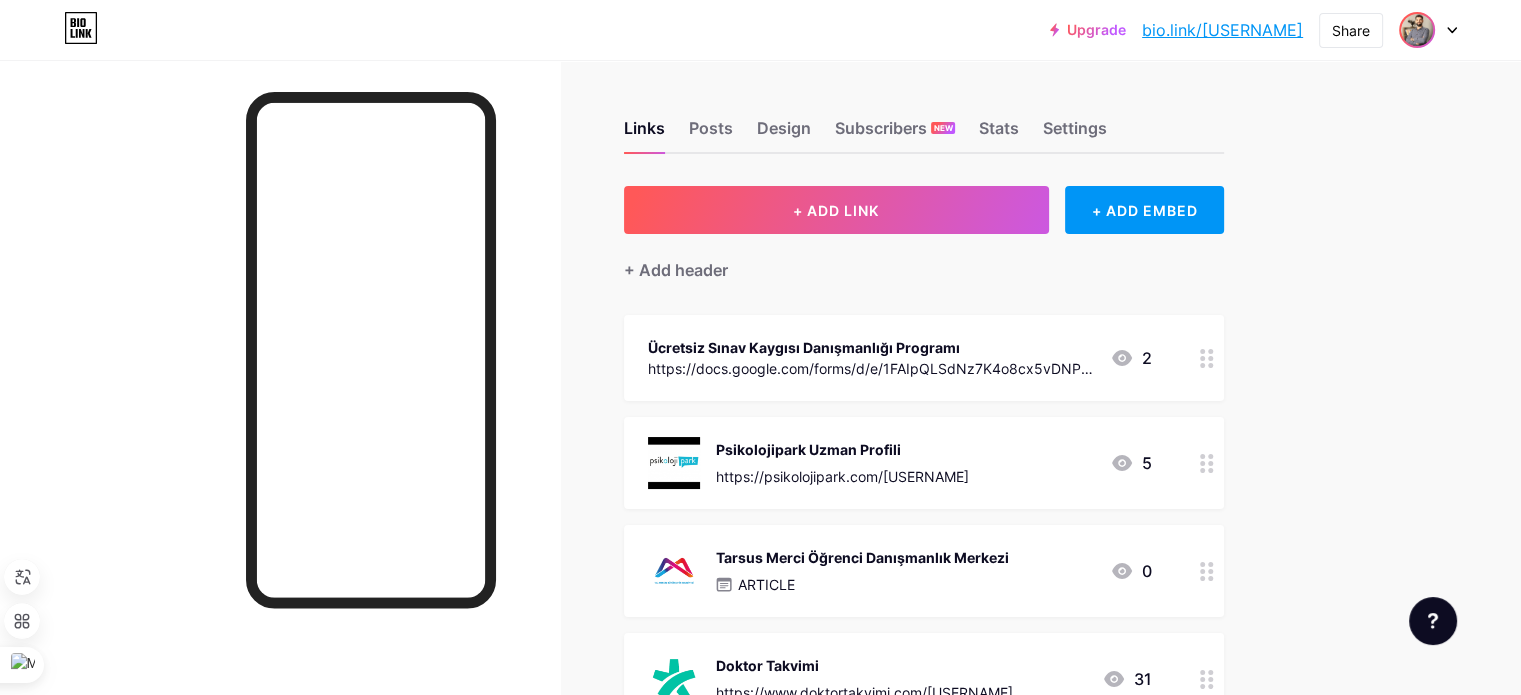 click at bounding box center (1417, 30) 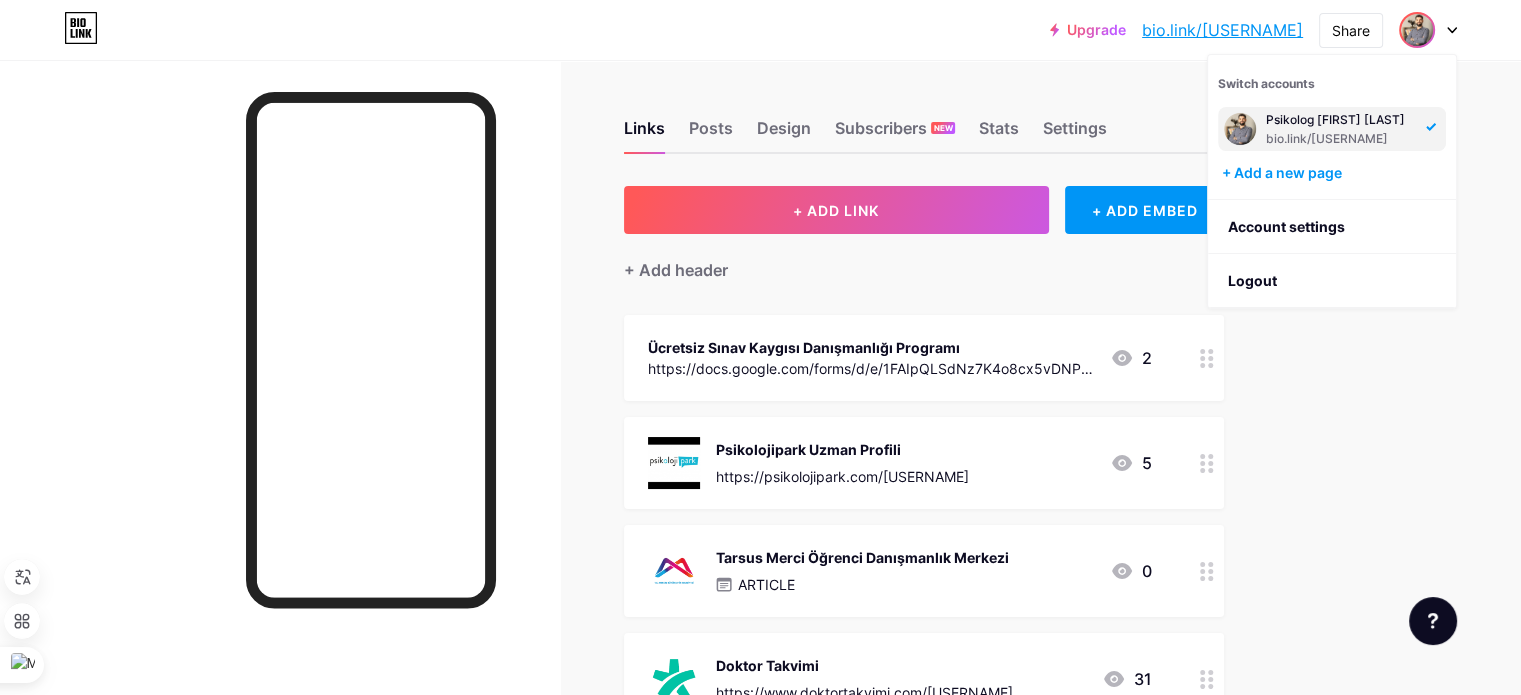 click at bounding box center [1240, 129] 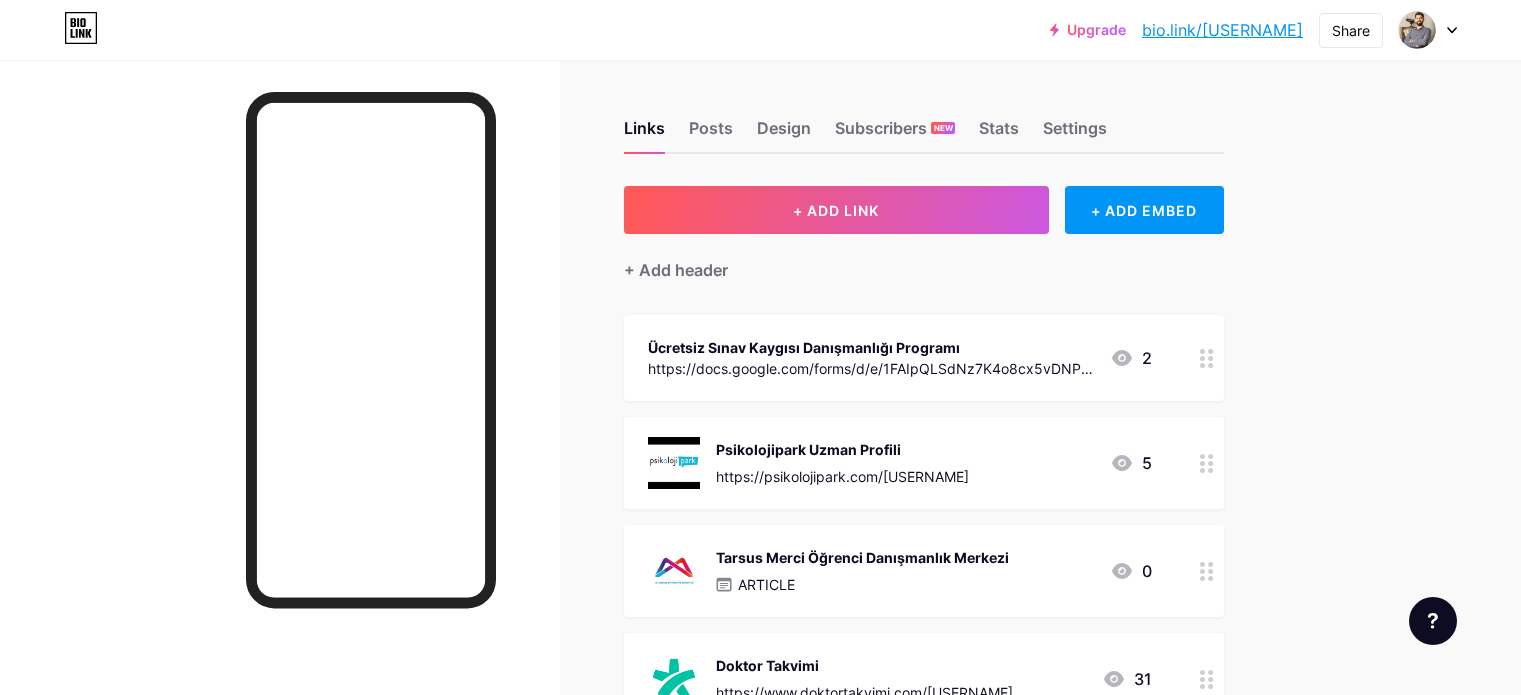 scroll, scrollTop: 0, scrollLeft: 0, axis: both 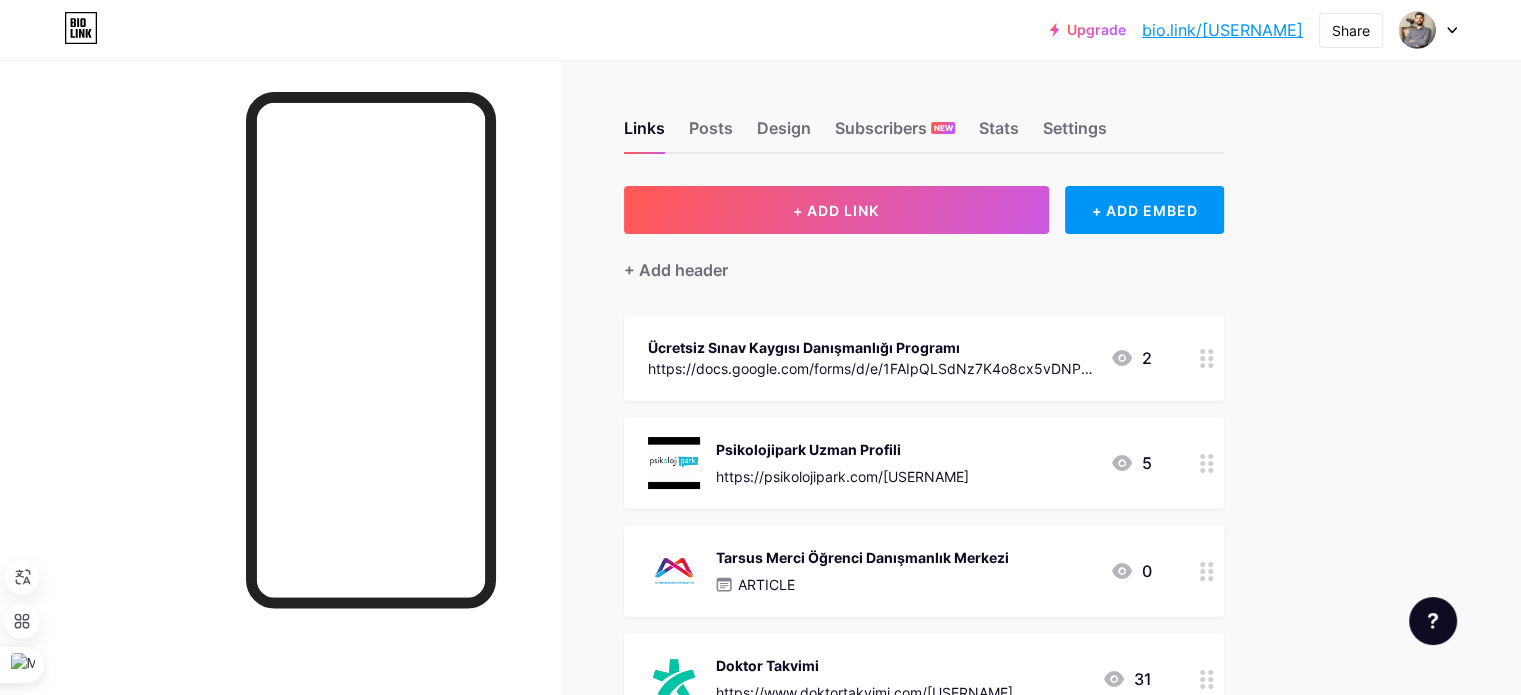 click at bounding box center [1428, 30] 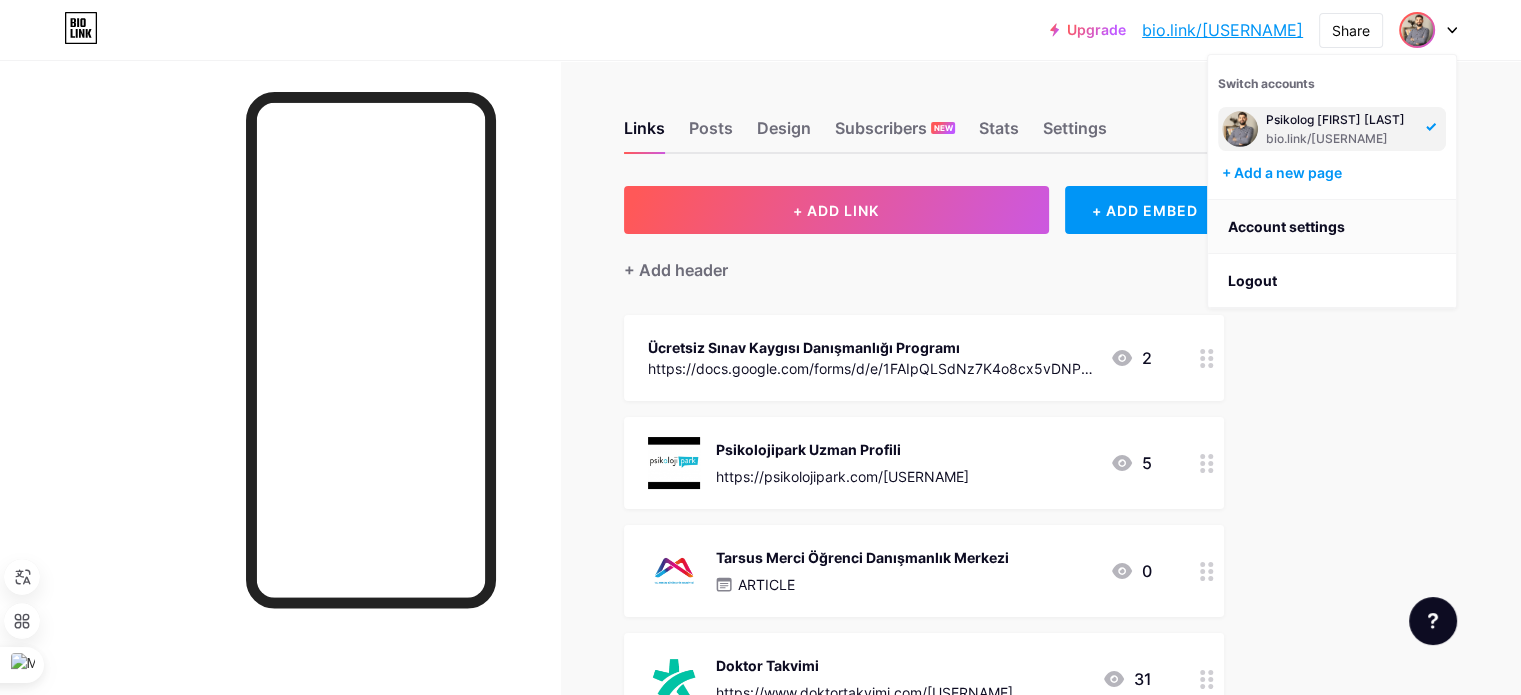 click on "Account settings" at bounding box center (1332, 227) 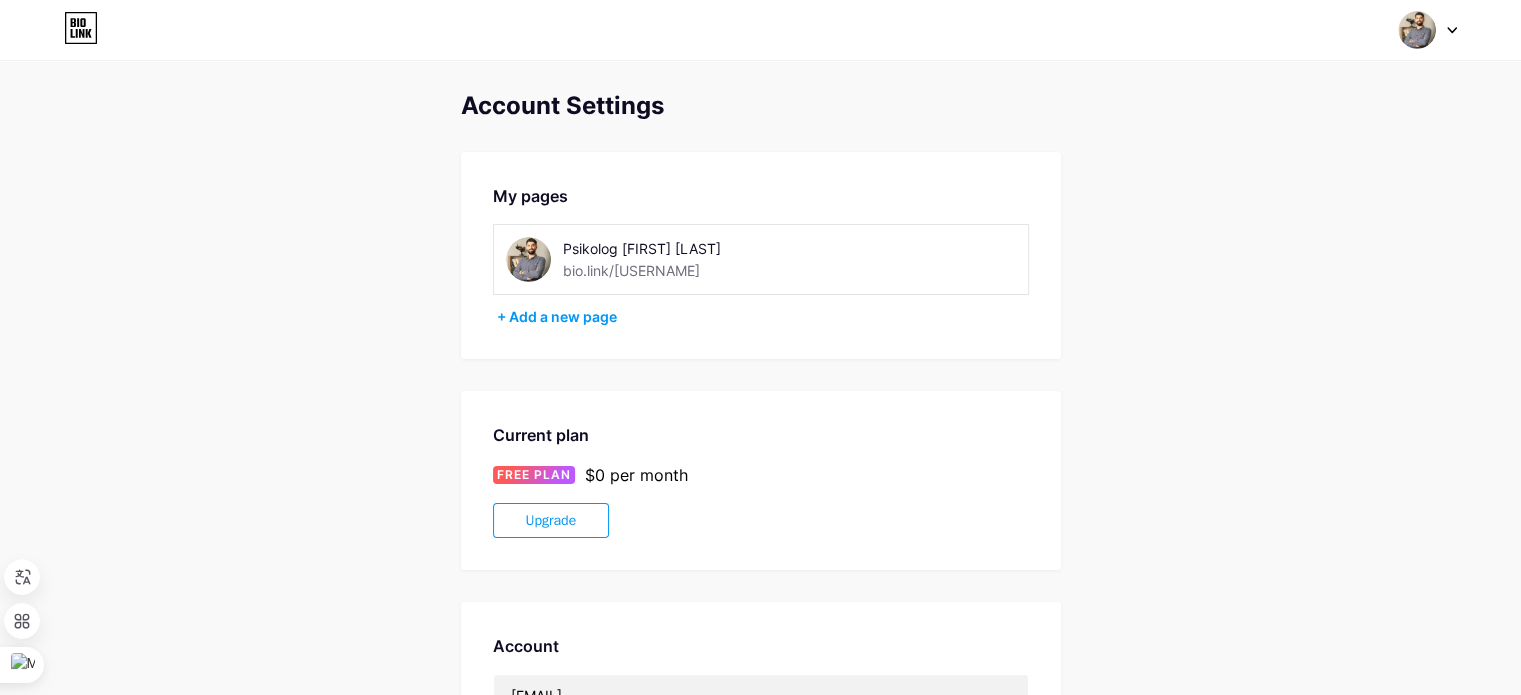 click on "Account Settings   My pages     Psikolog Kerem Eraydın   bio.link/keremerydn      + Add a new page            Current plan   FREE PLAN
$0 per month
Upgrade
Account   pskkeremerydn@gmail.com
Set Password
Danger Zone   Deleting your account permanently deletes your page and all your data.   Delete account" at bounding box center (760, 563) 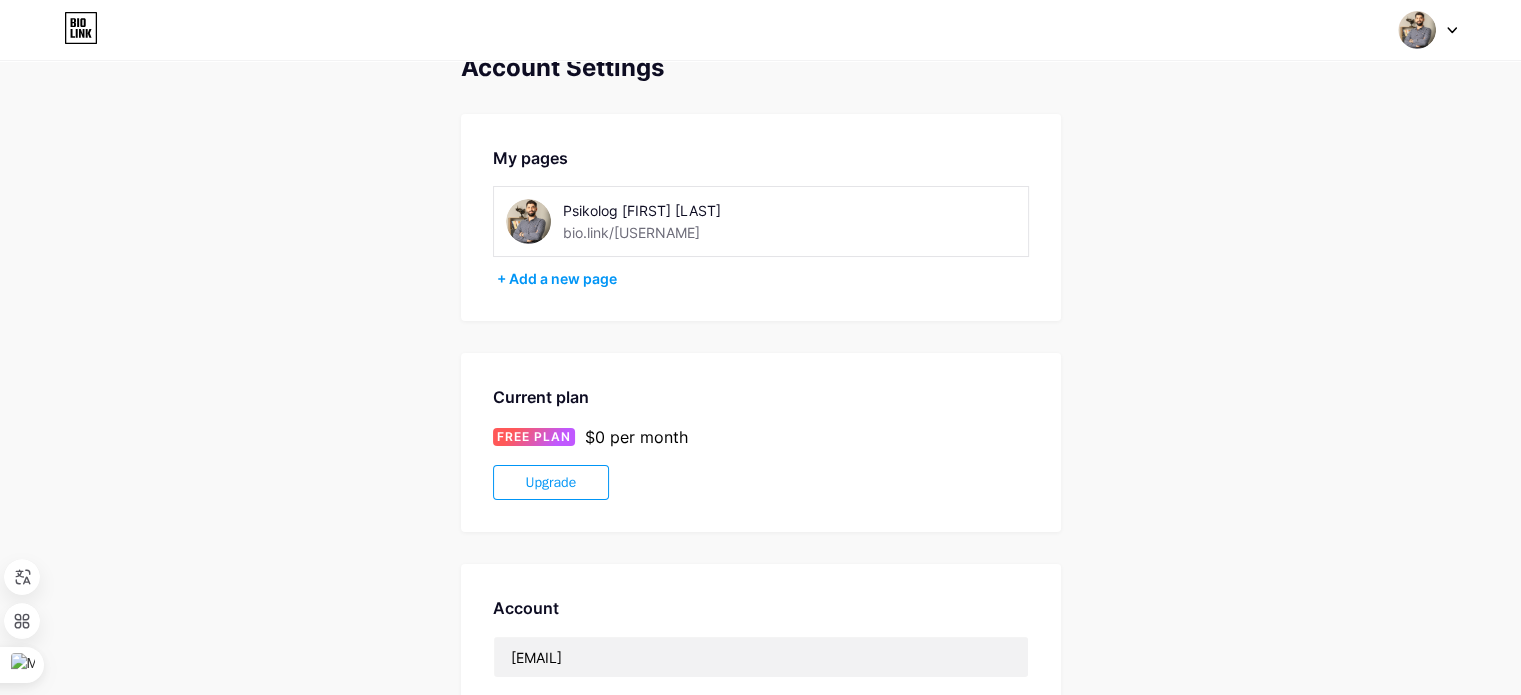 scroll, scrollTop: 0, scrollLeft: 0, axis: both 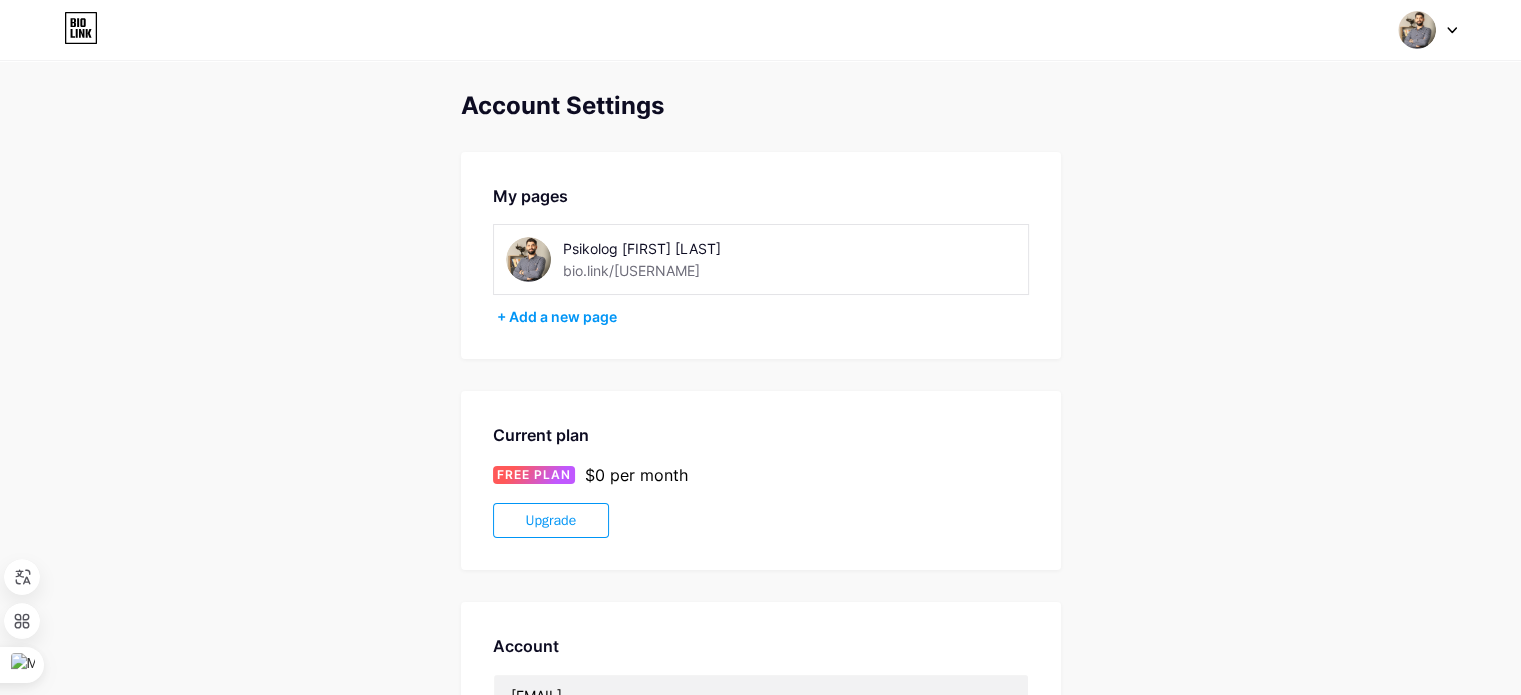 click on "Psikolog [LASTNAME]" at bounding box center (704, 248) 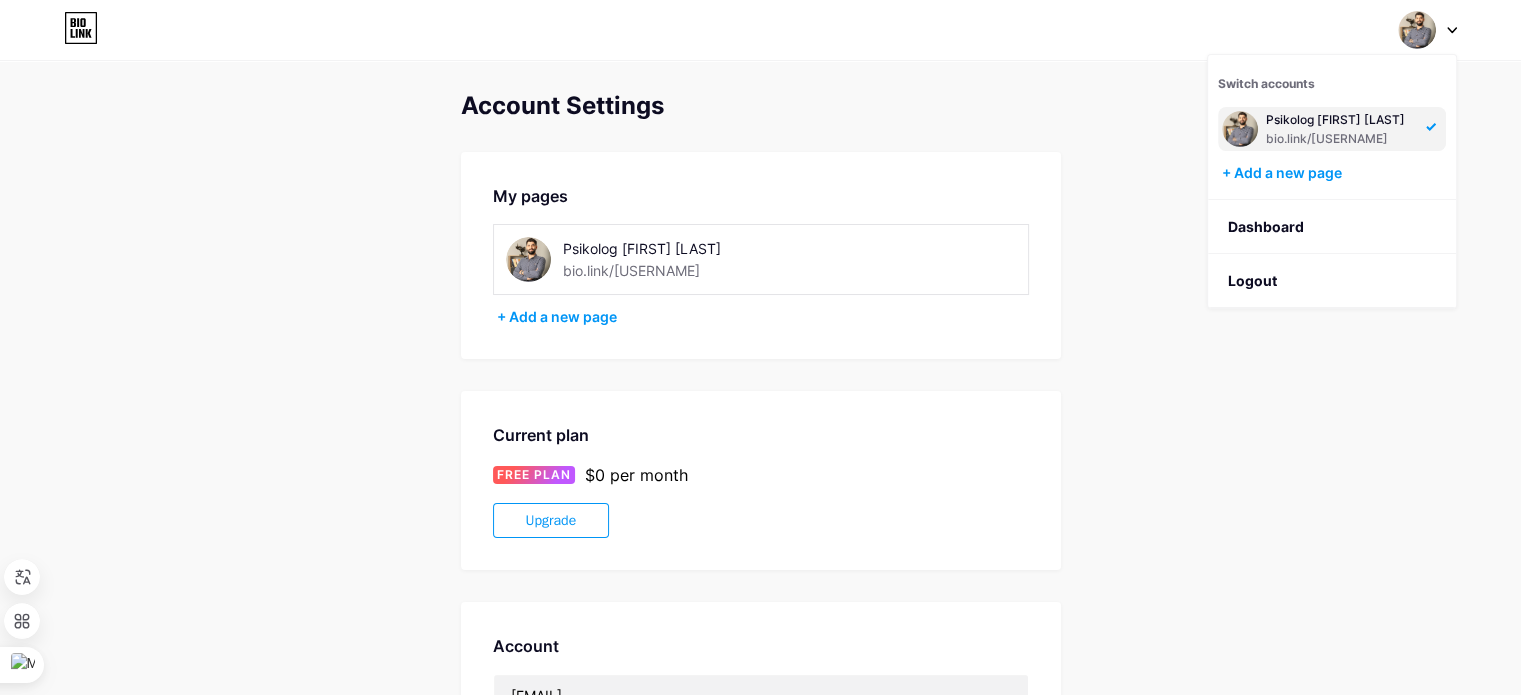 click on "Psikolog [LASTNAME]" at bounding box center [1340, 120] 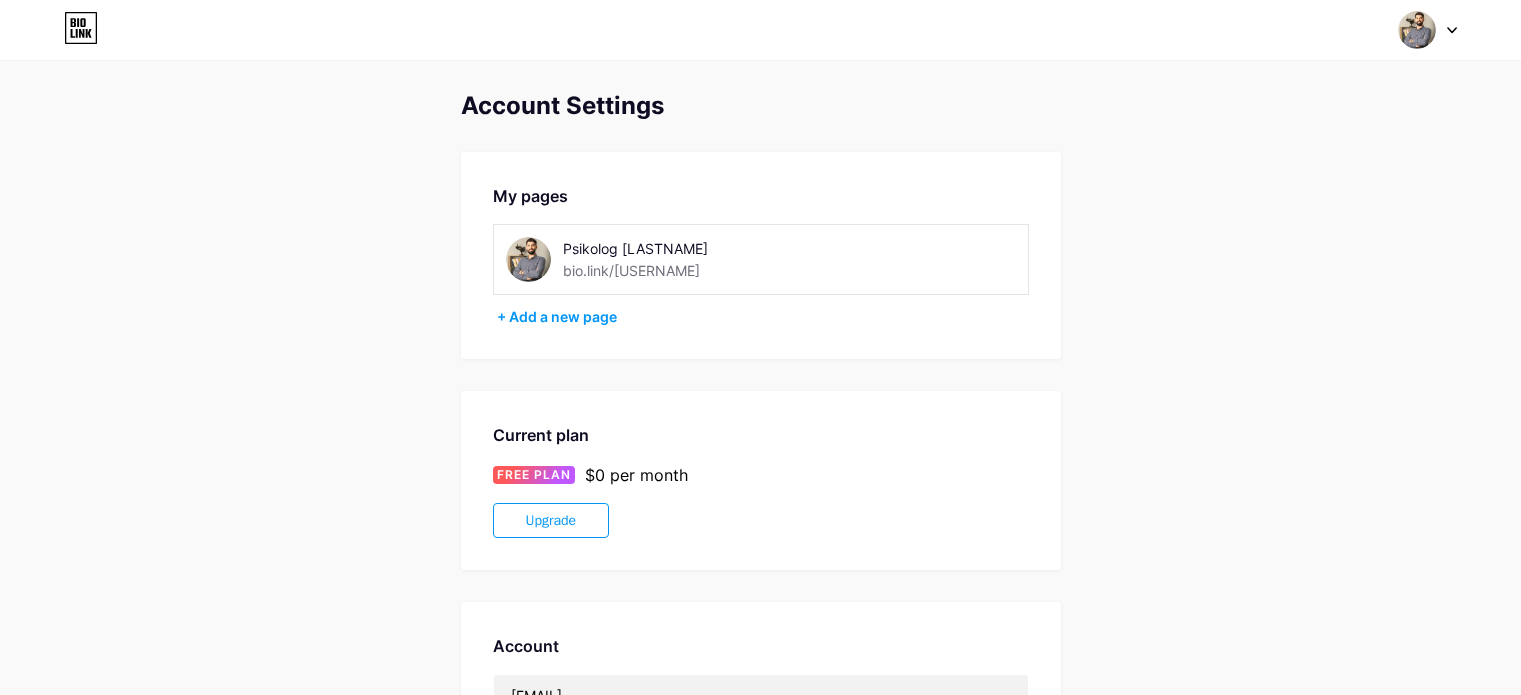 scroll, scrollTop: 0, scrollLeft: 0, axis: both 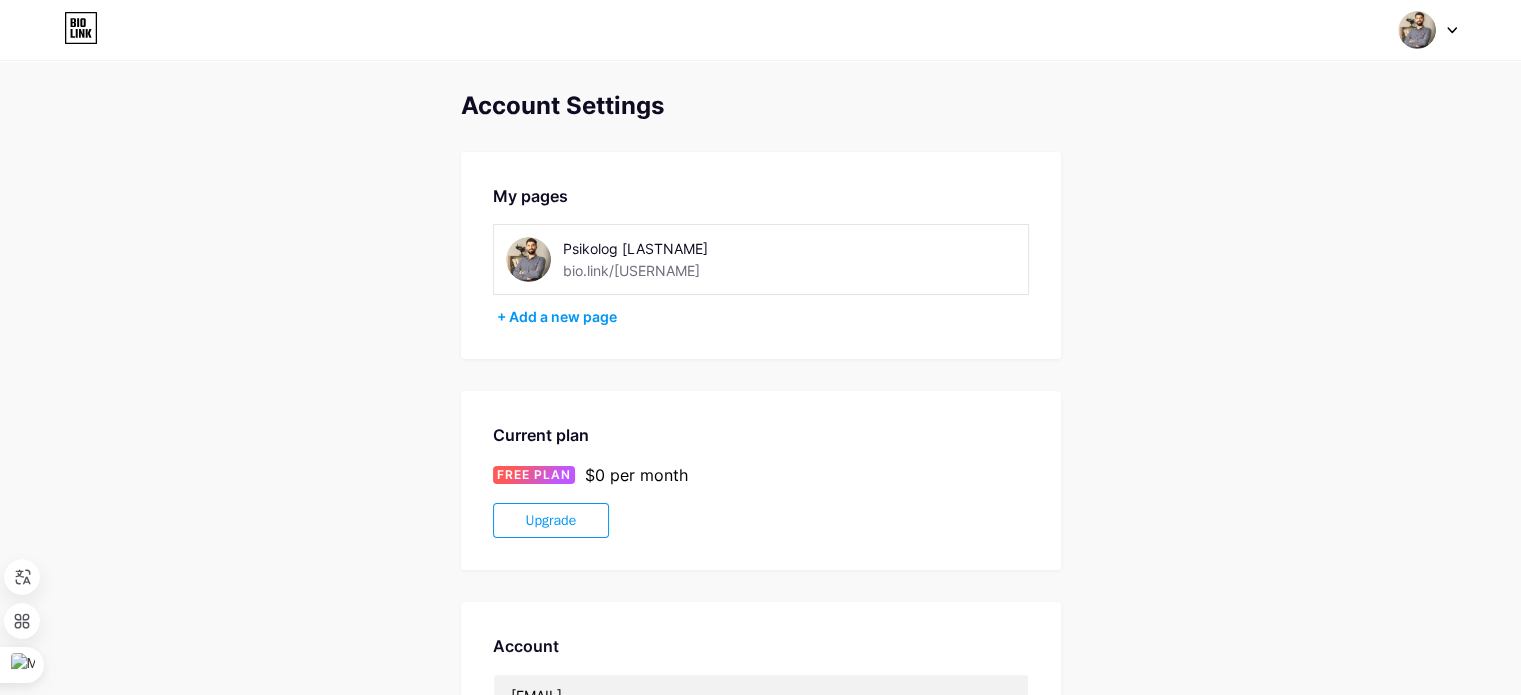 click 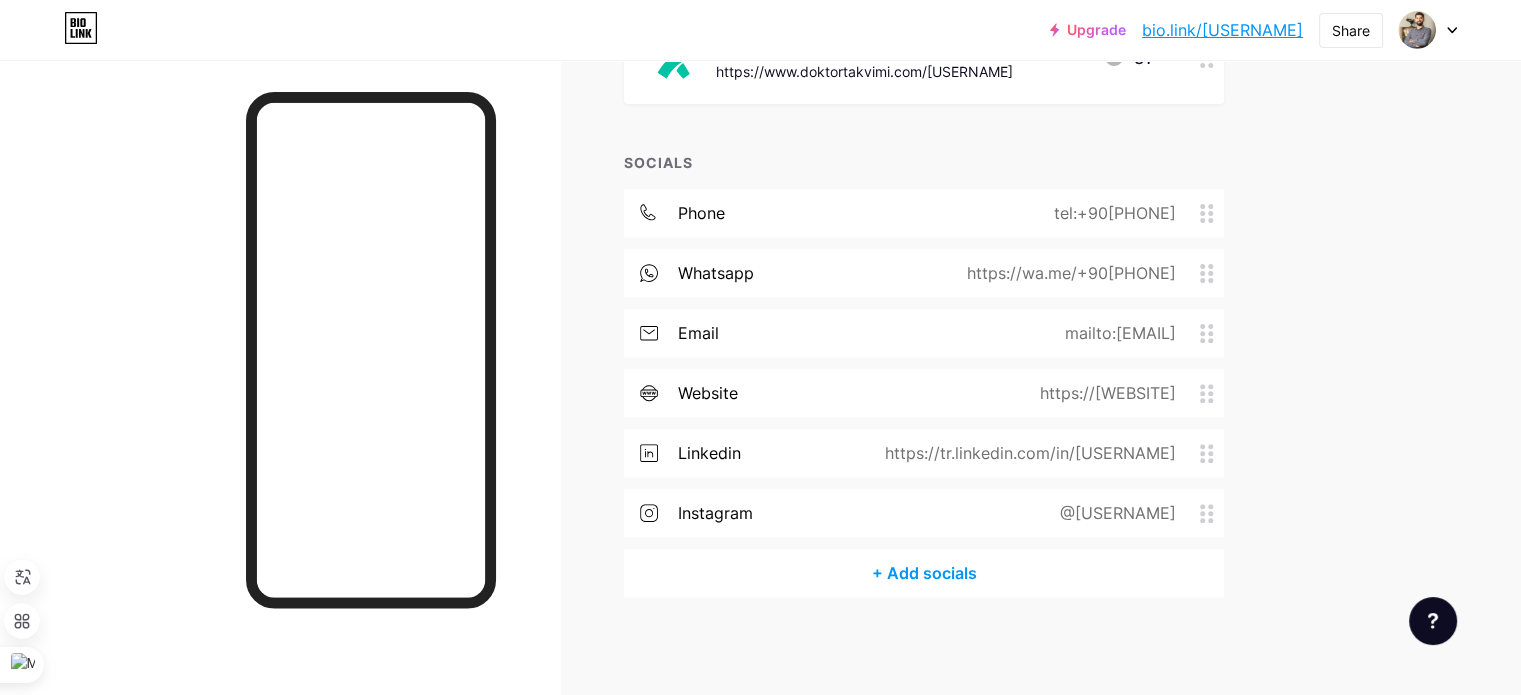scroll, scrollTop: 0, scrollLeft: 0, axis: both 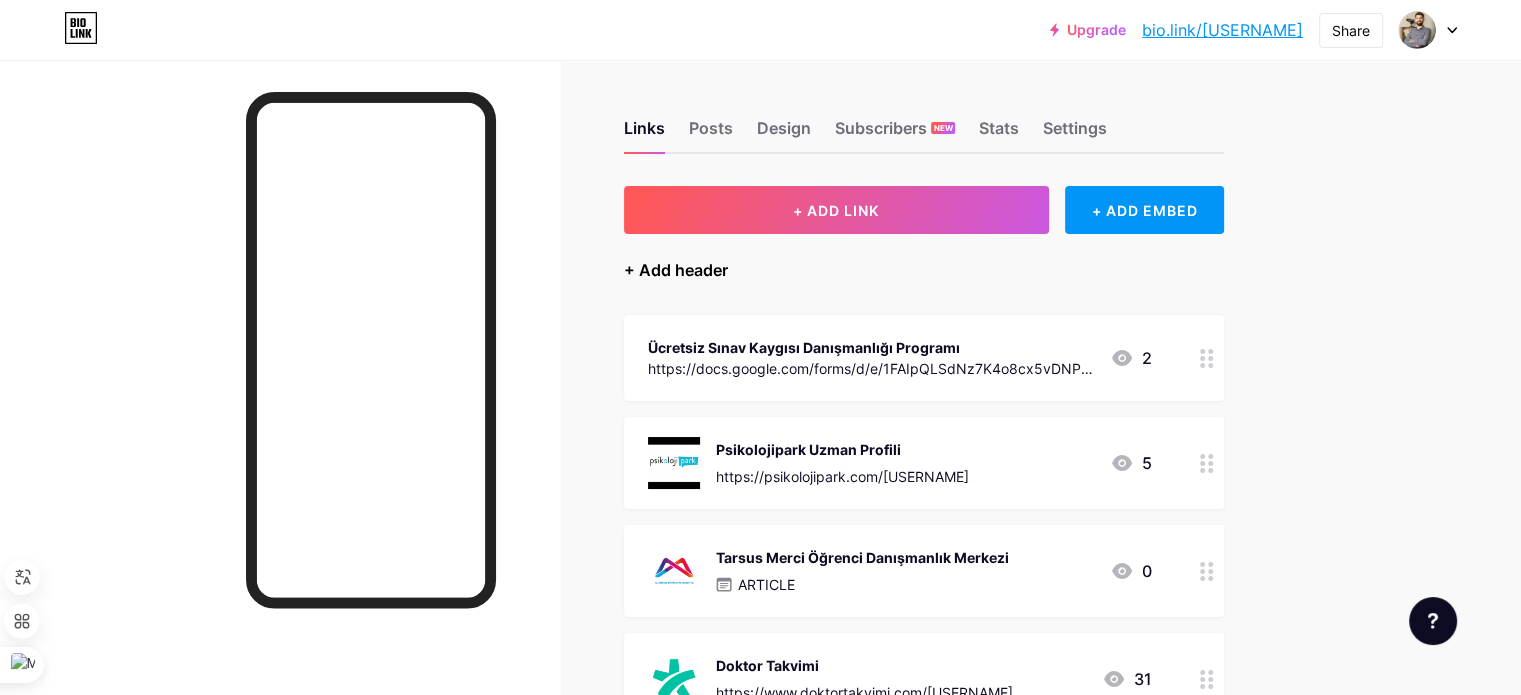 click on "+ Add header" at bounding box center [676, 270] 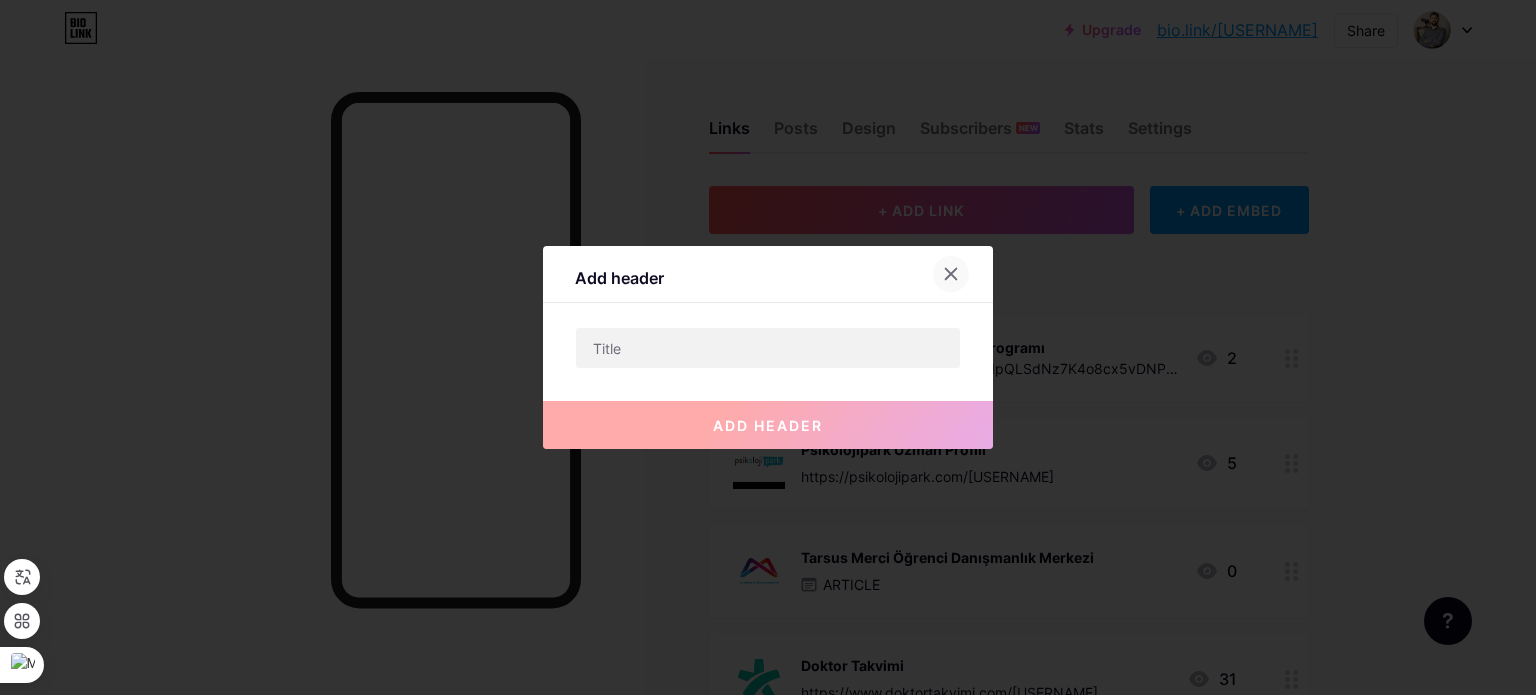click 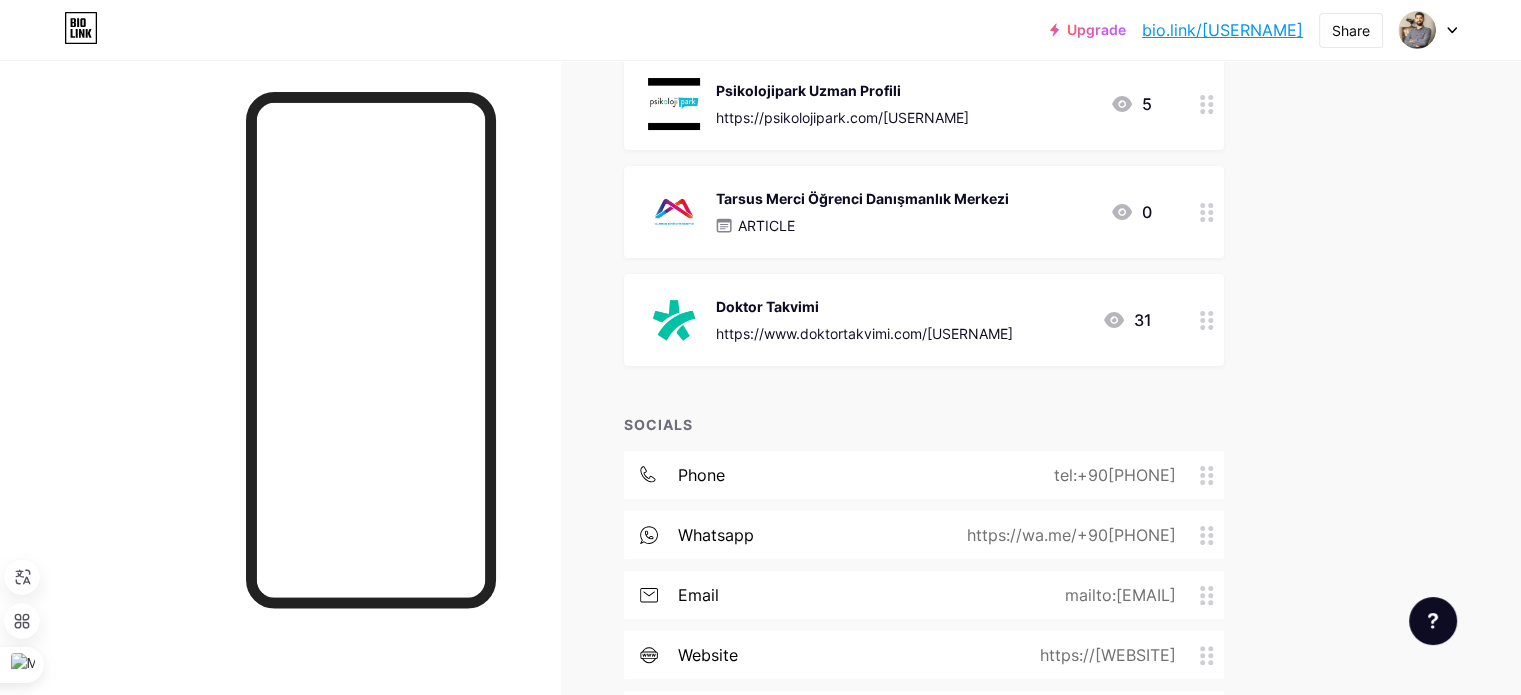 scroll, scrollTop: 621, scrollLeft: 0, axis: vertical 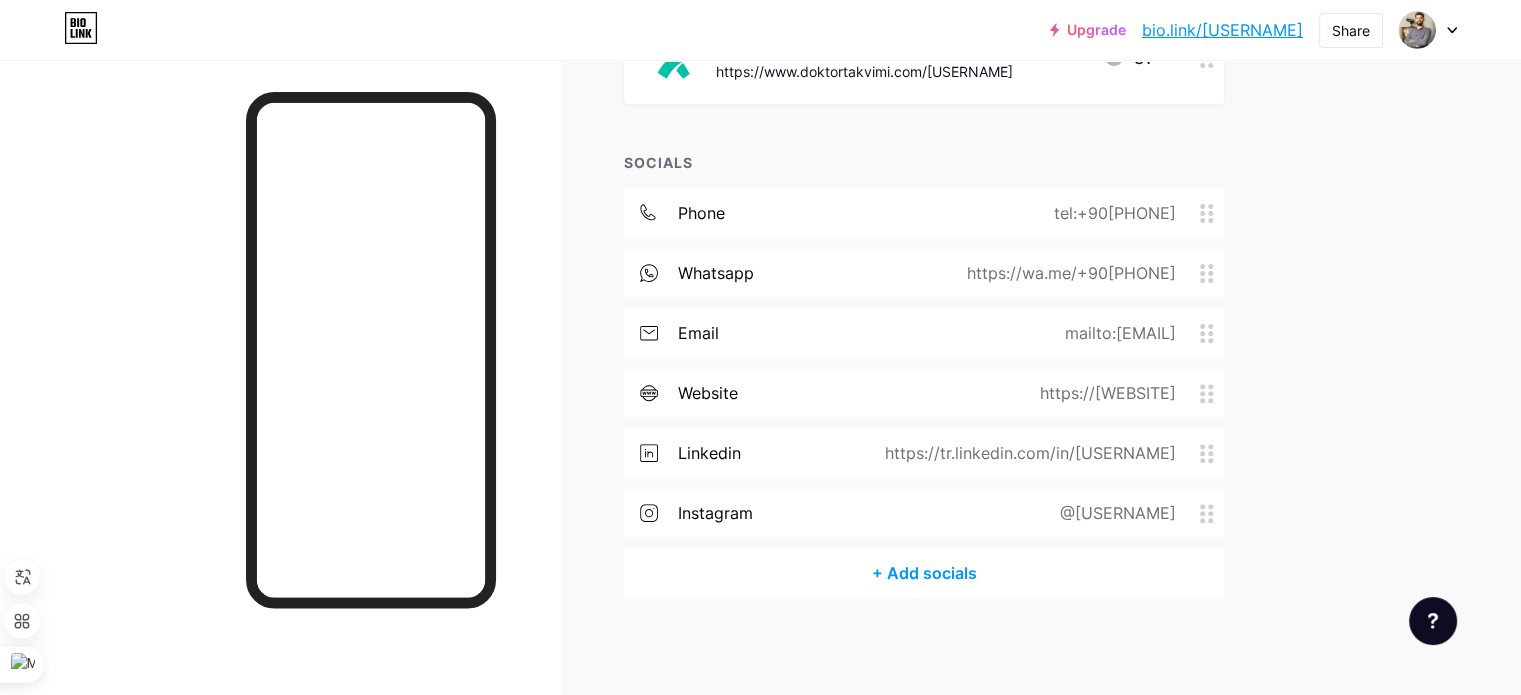 click on "+ Add socials" at bounding box center (924, 573) 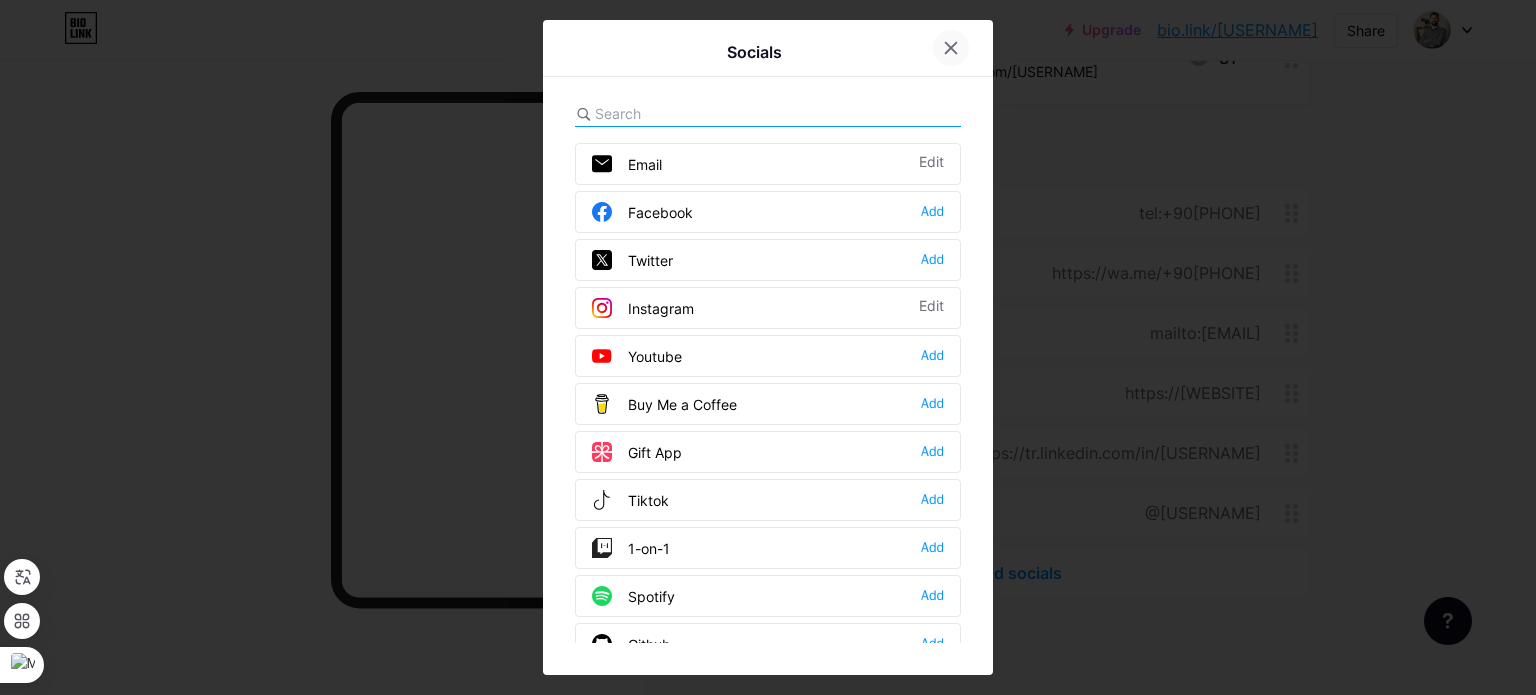 click 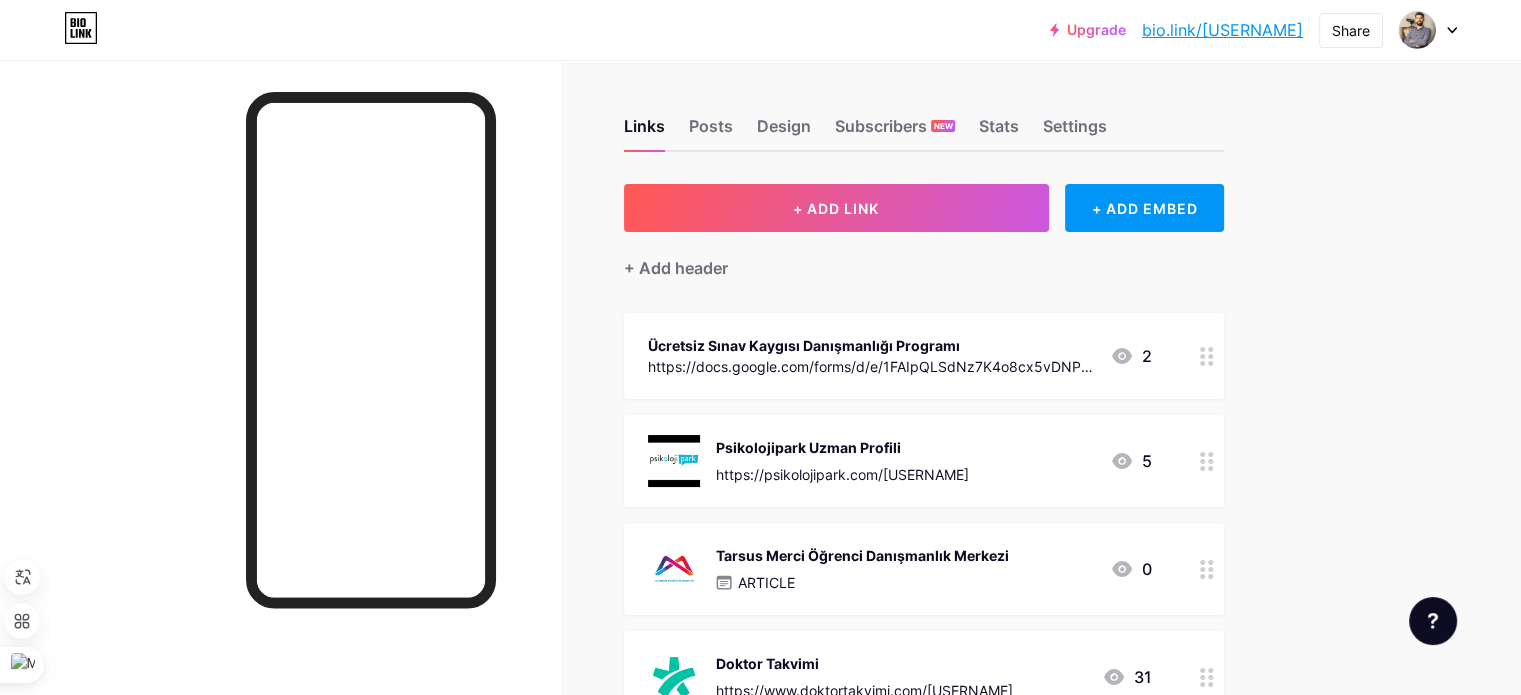 scroll, scrollTop: 0, scrollLeft: 0, axis: both 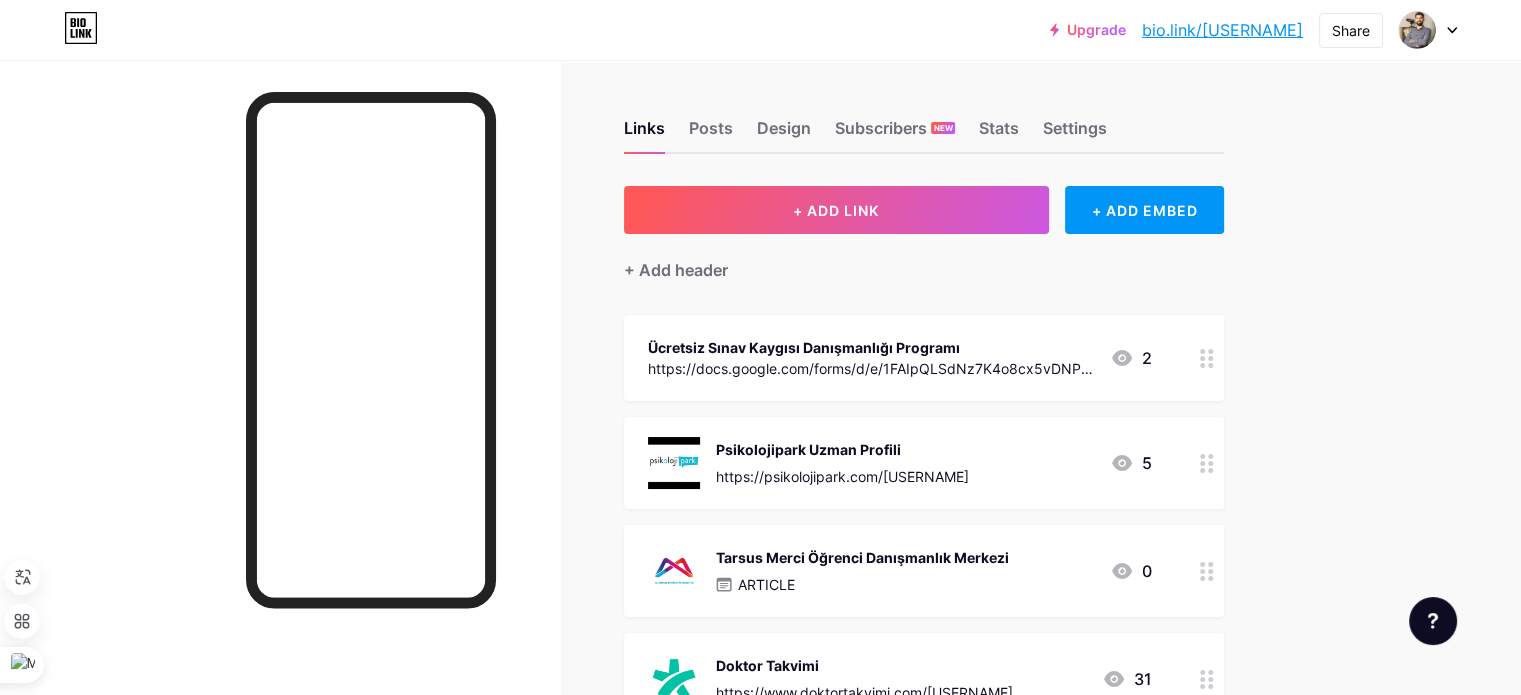 click at bounding box center (1428, 30) 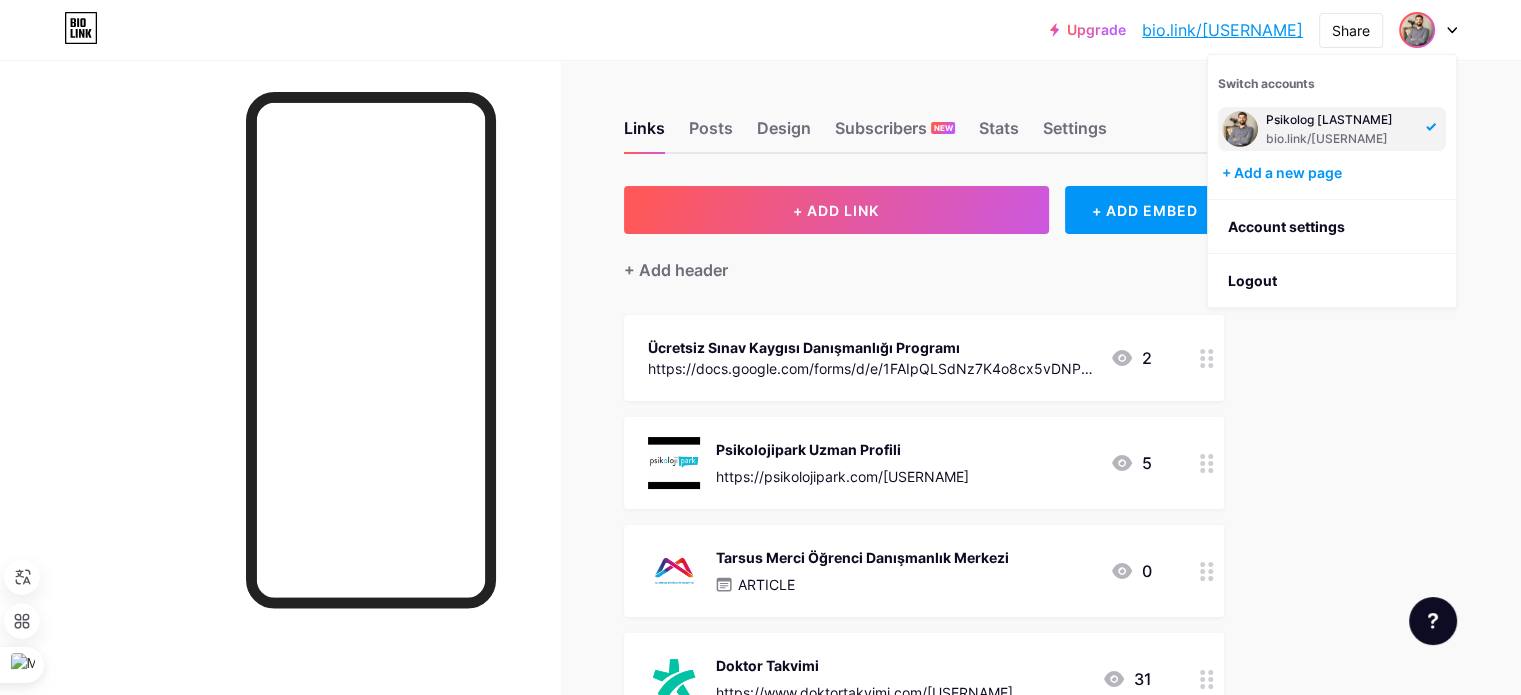 click on "SOCIALS     phone
tel:+90[PHONE]
whatsapp
email" at bounding box center (654, 689) 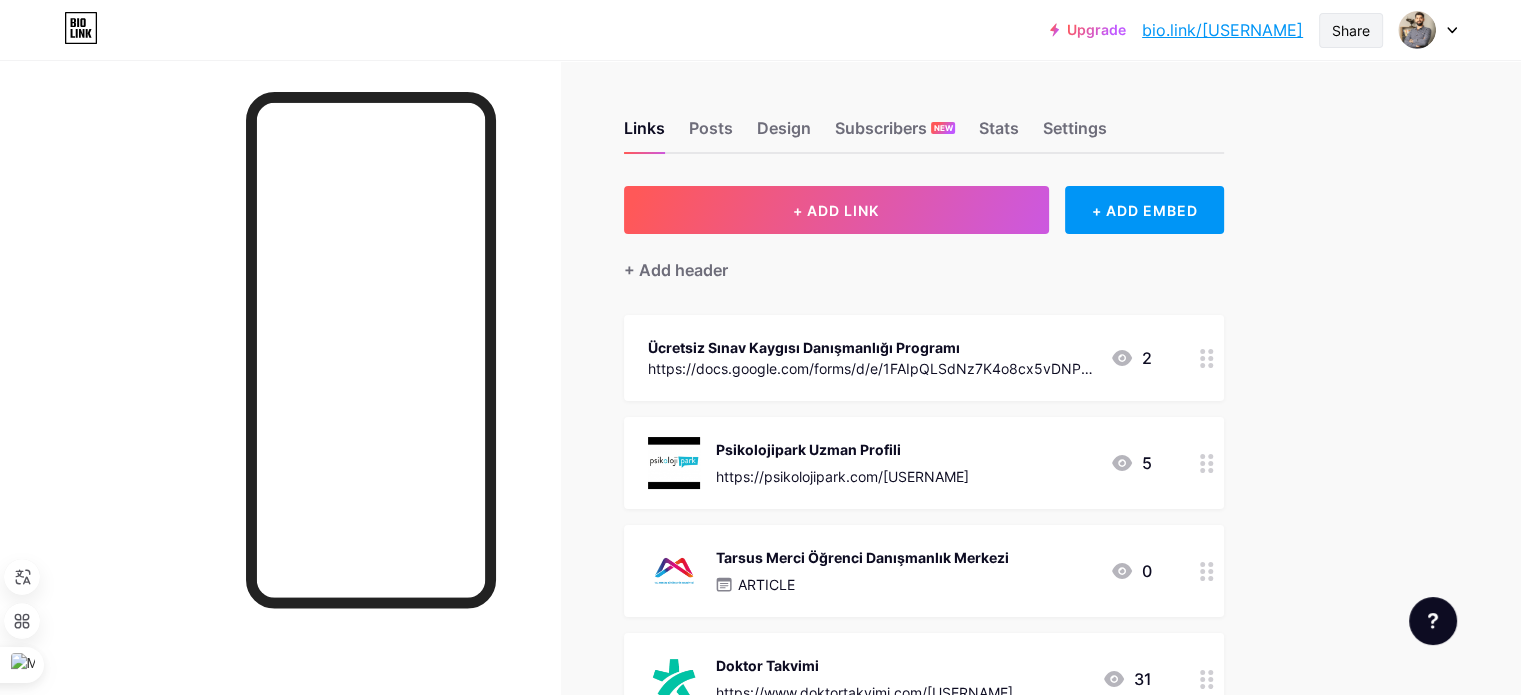 click on "Share" at bounding box center (1351, 30) 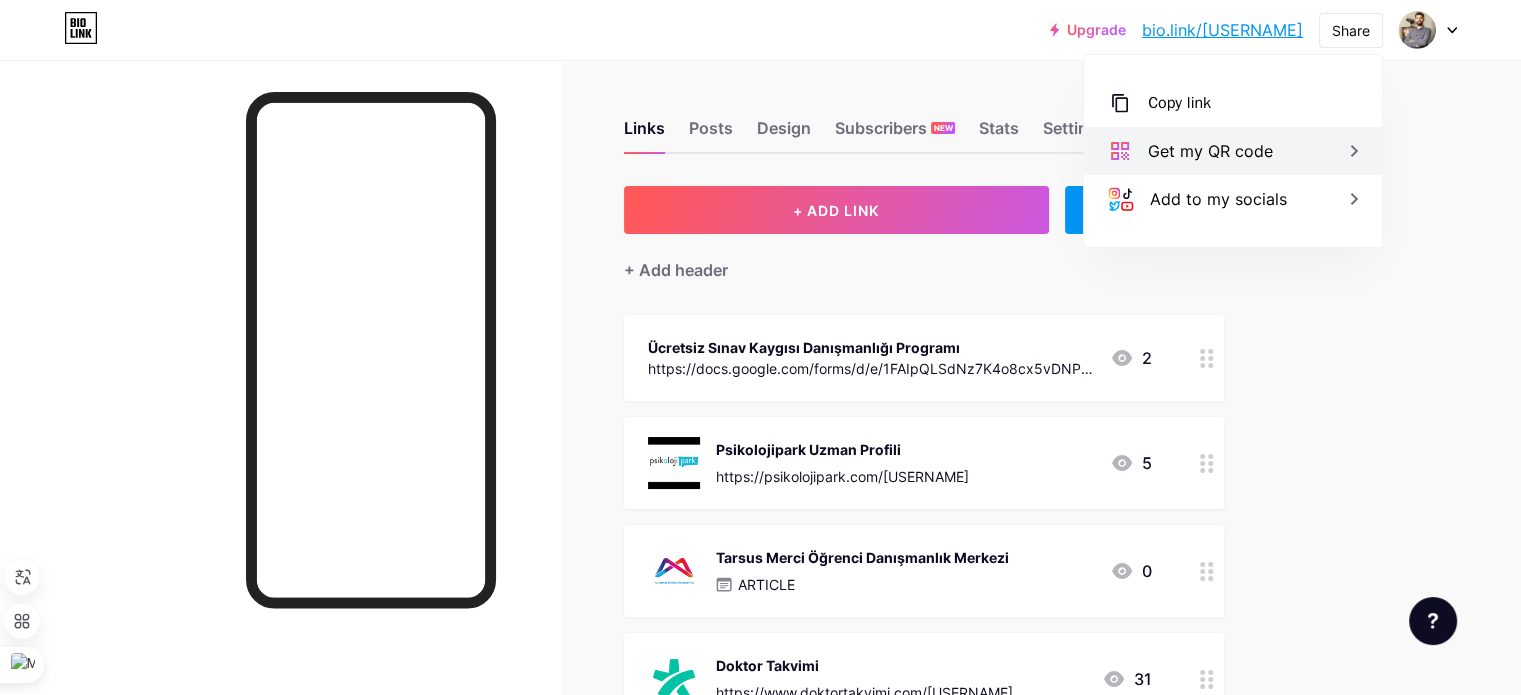 click on "Get my QR code" at bounding box center [1210, 151] 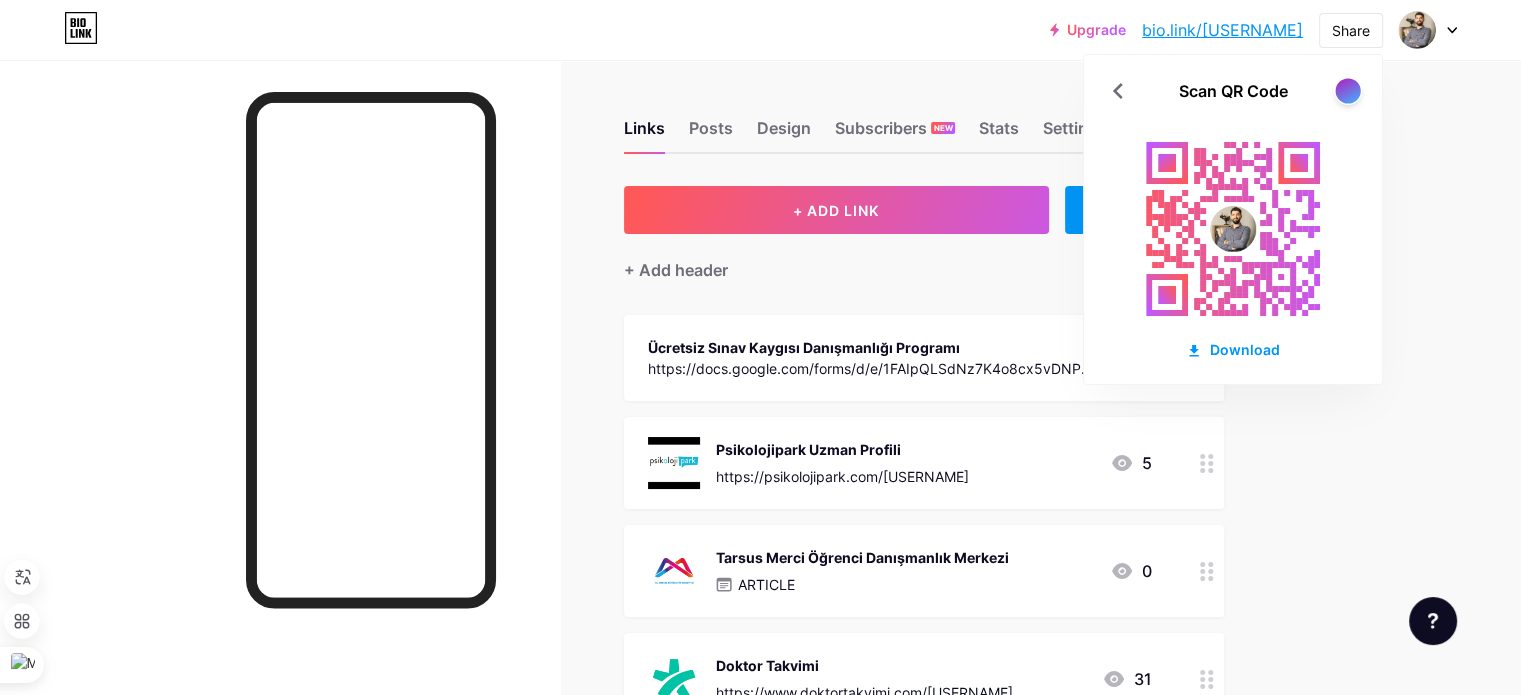 click at bounding box center (1347, 90) 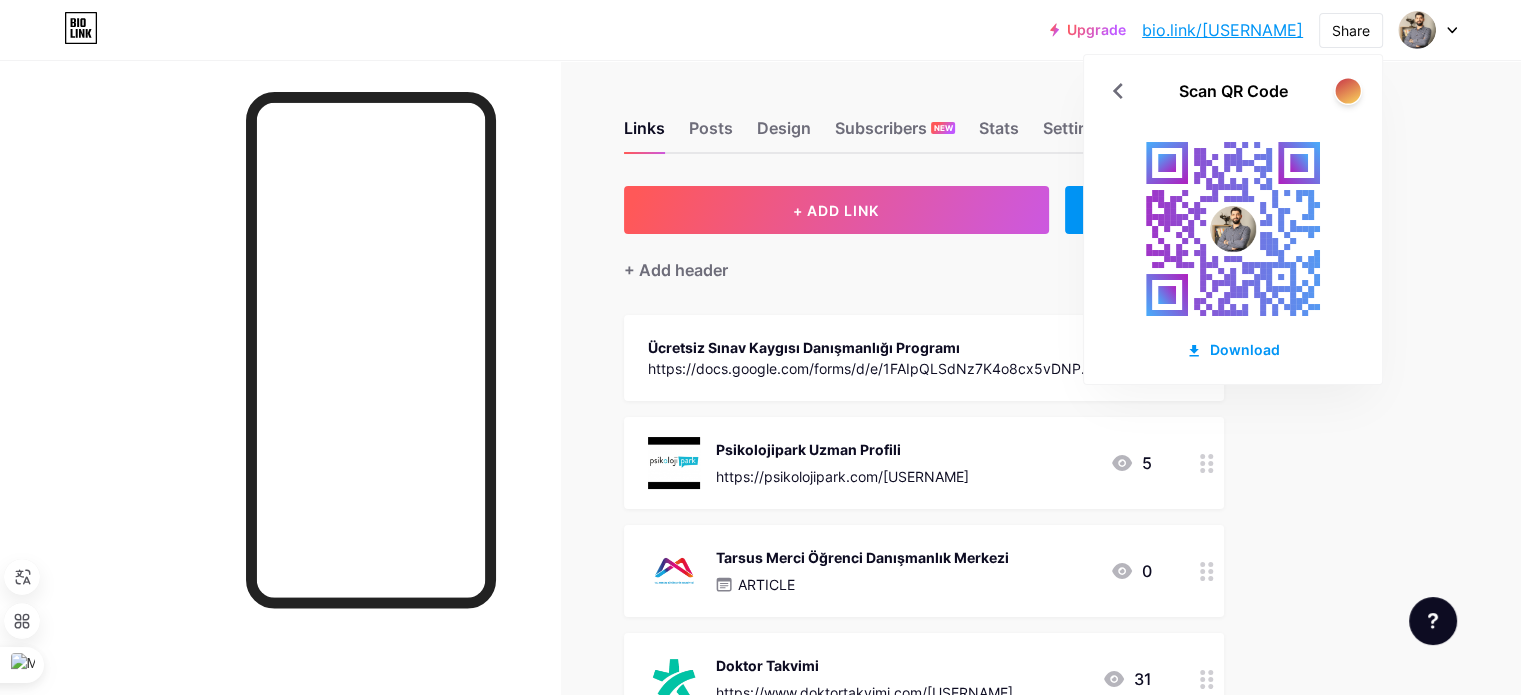 click at bounding box center [1347, 90] 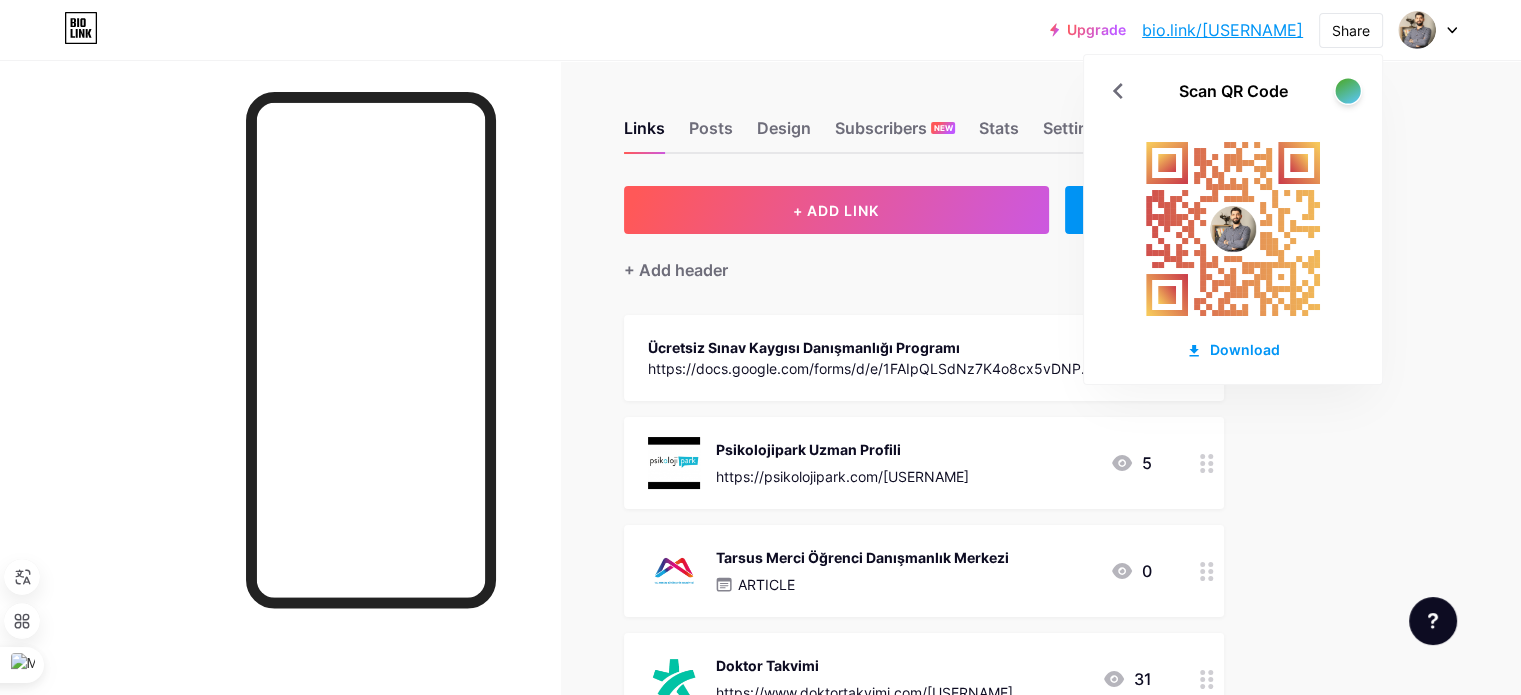 click at bounding box center [1347, 90] 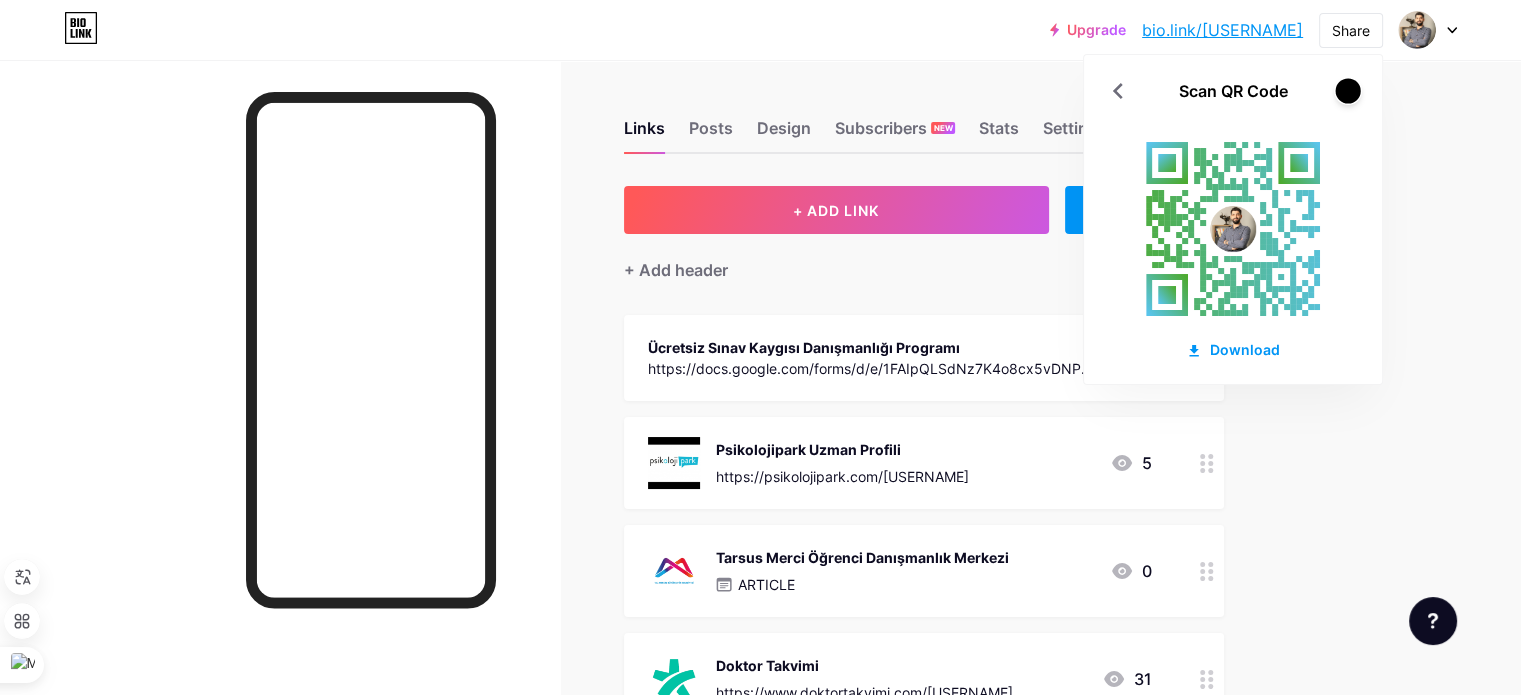 click at bounding box center (1347, 90) 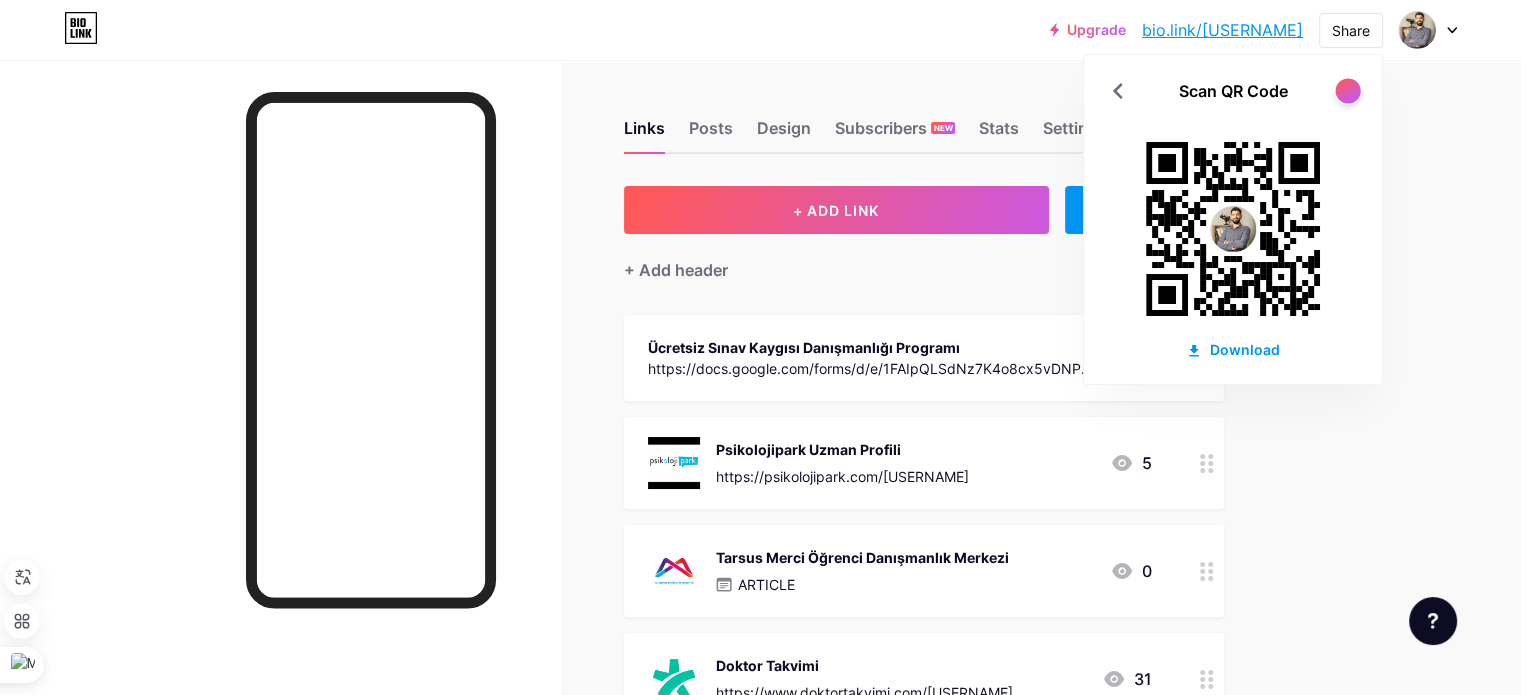 click at bounding box center [1347, 90] 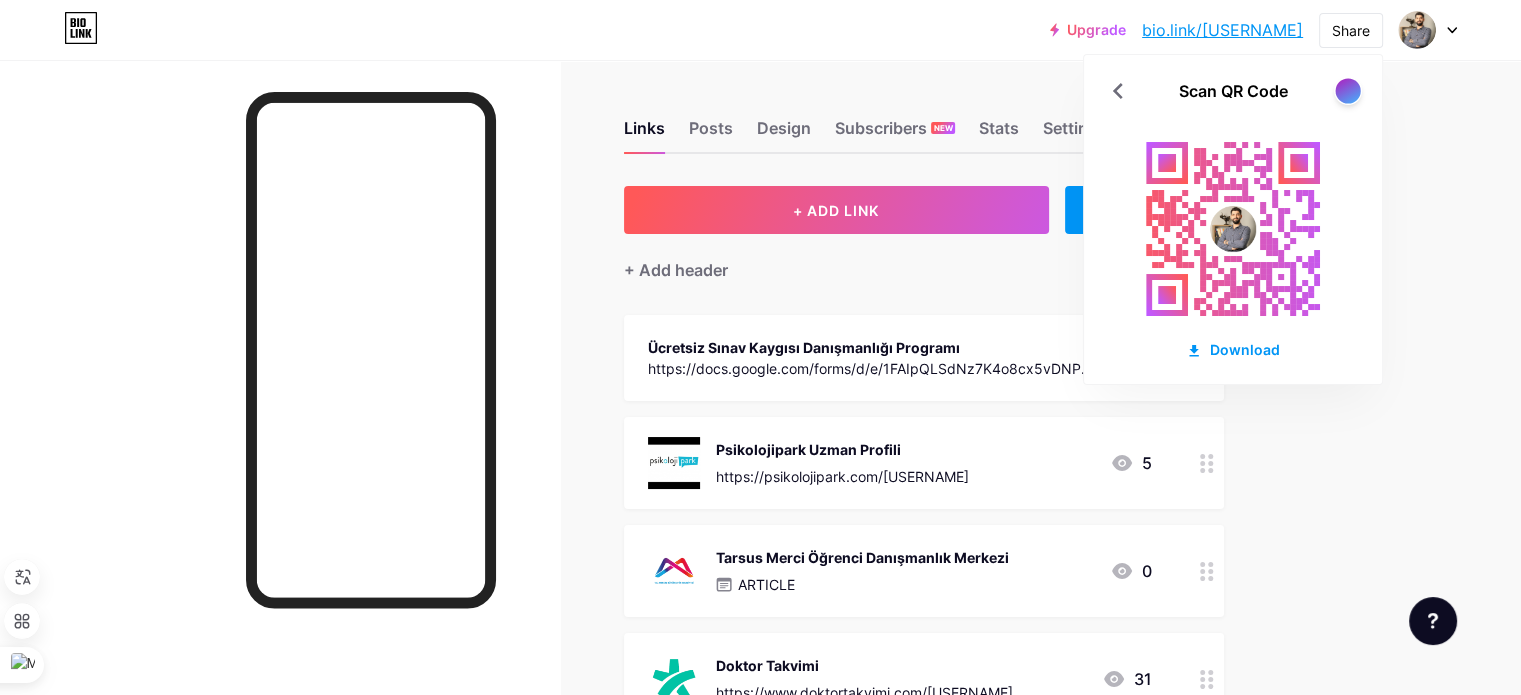 click at bounding box center [1347, 90] 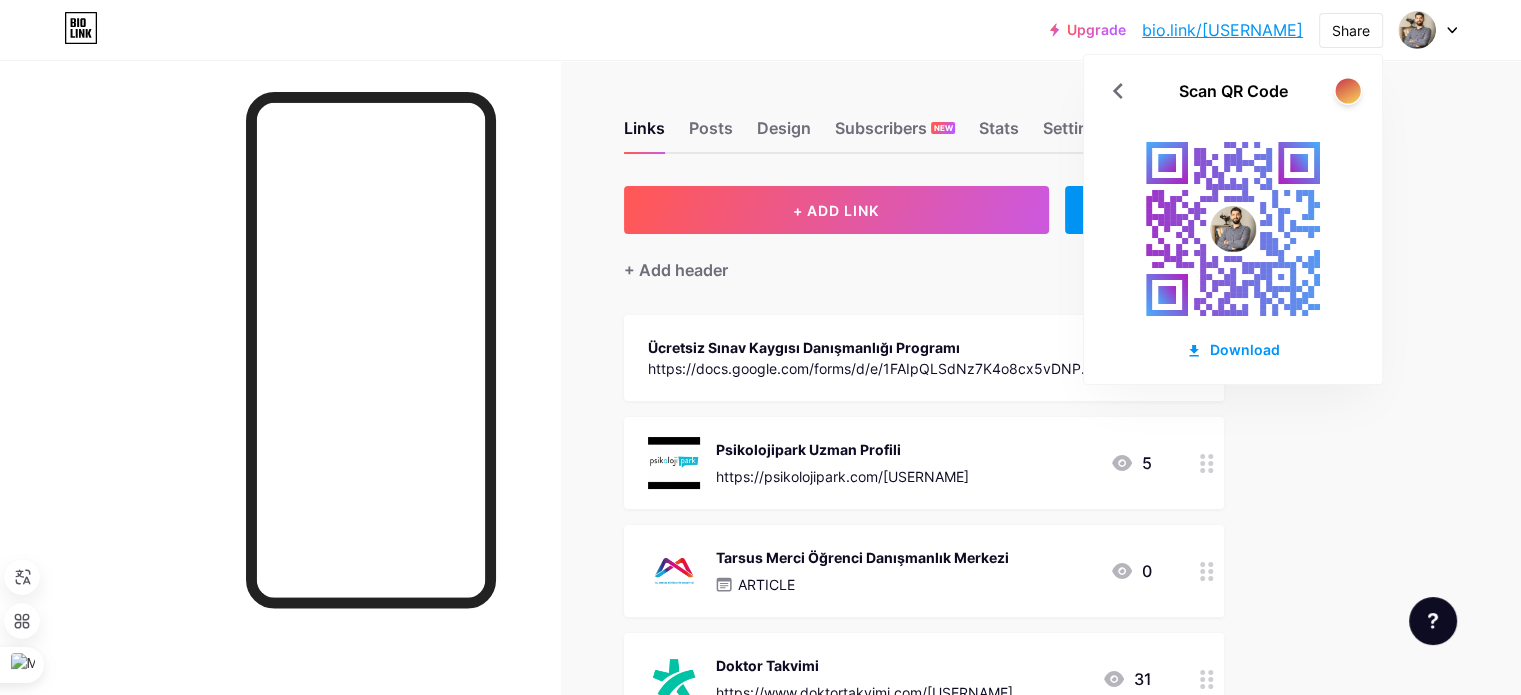 click at bounding box center (1347, 90) 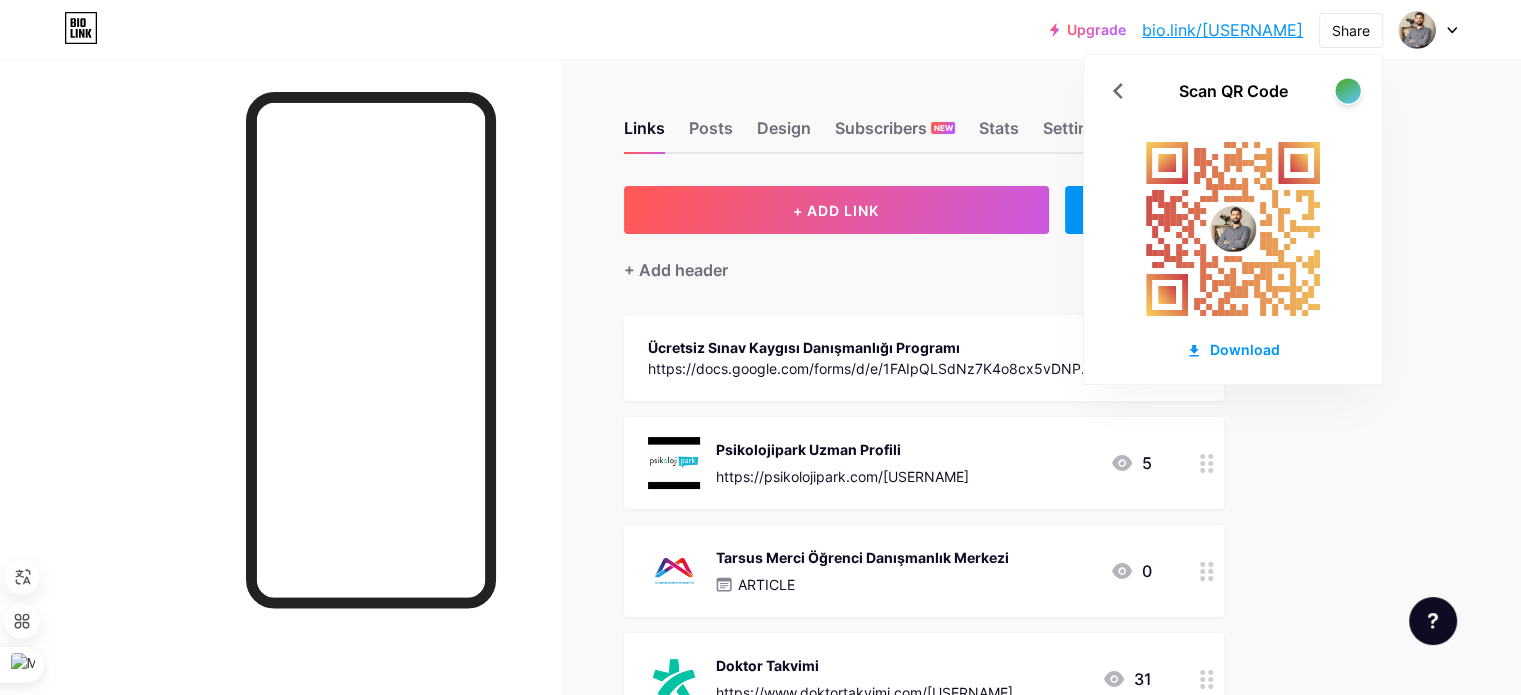 click at bounding box center (1347, 90) 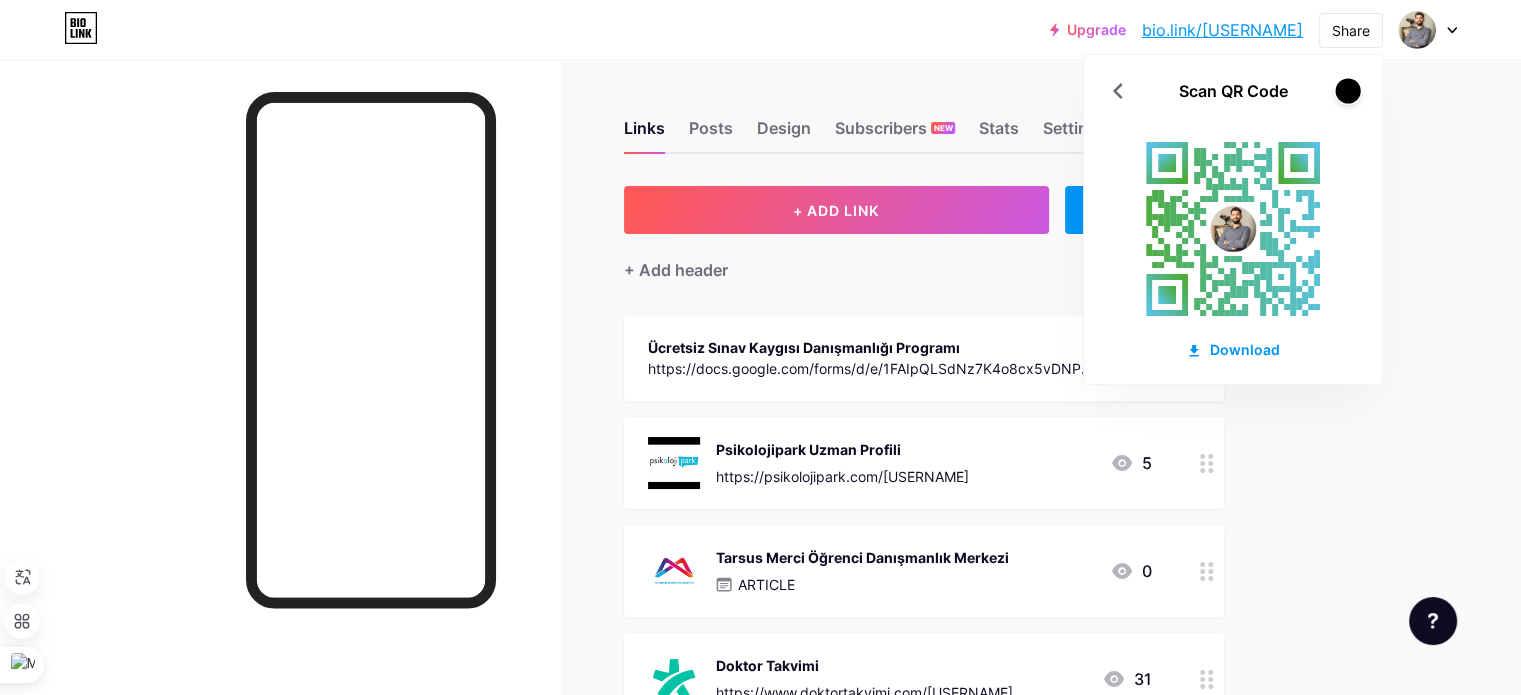 click at bounding box center (1347, 90) 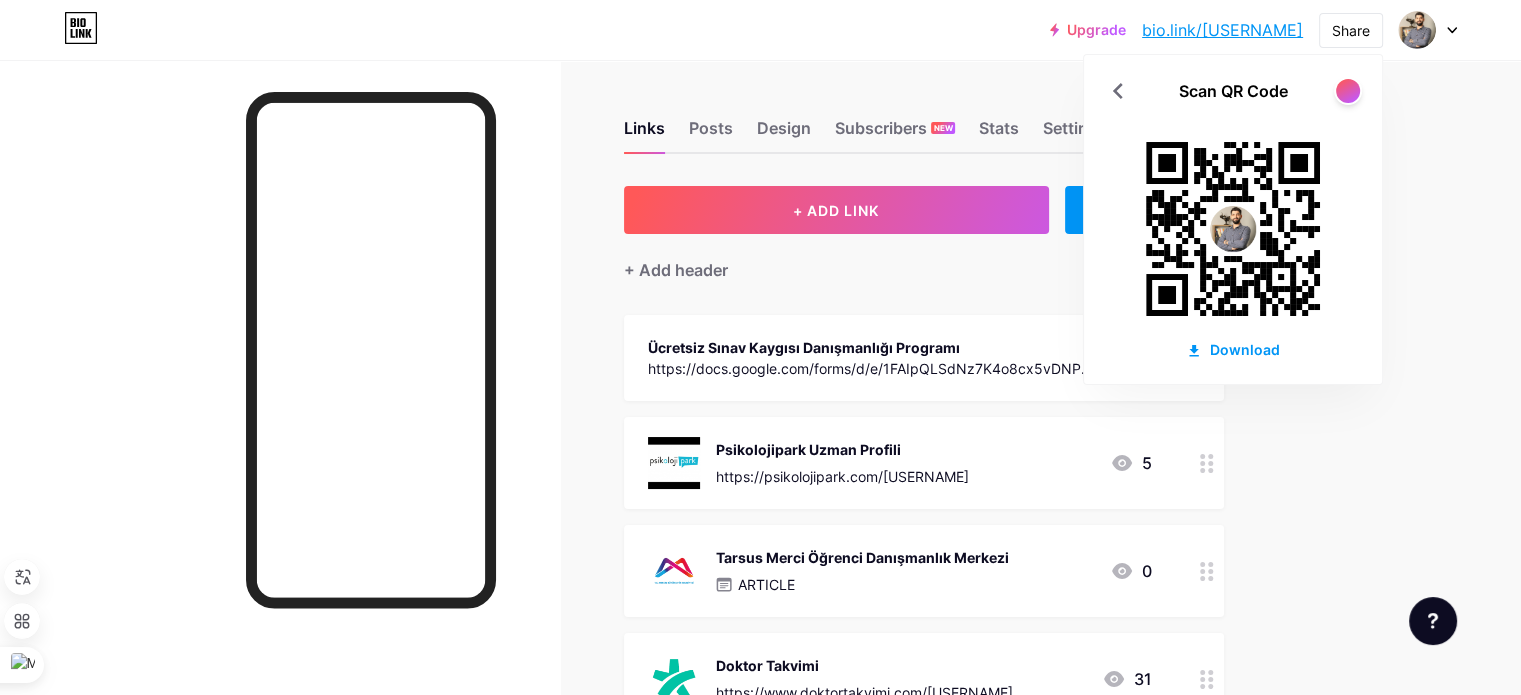 click 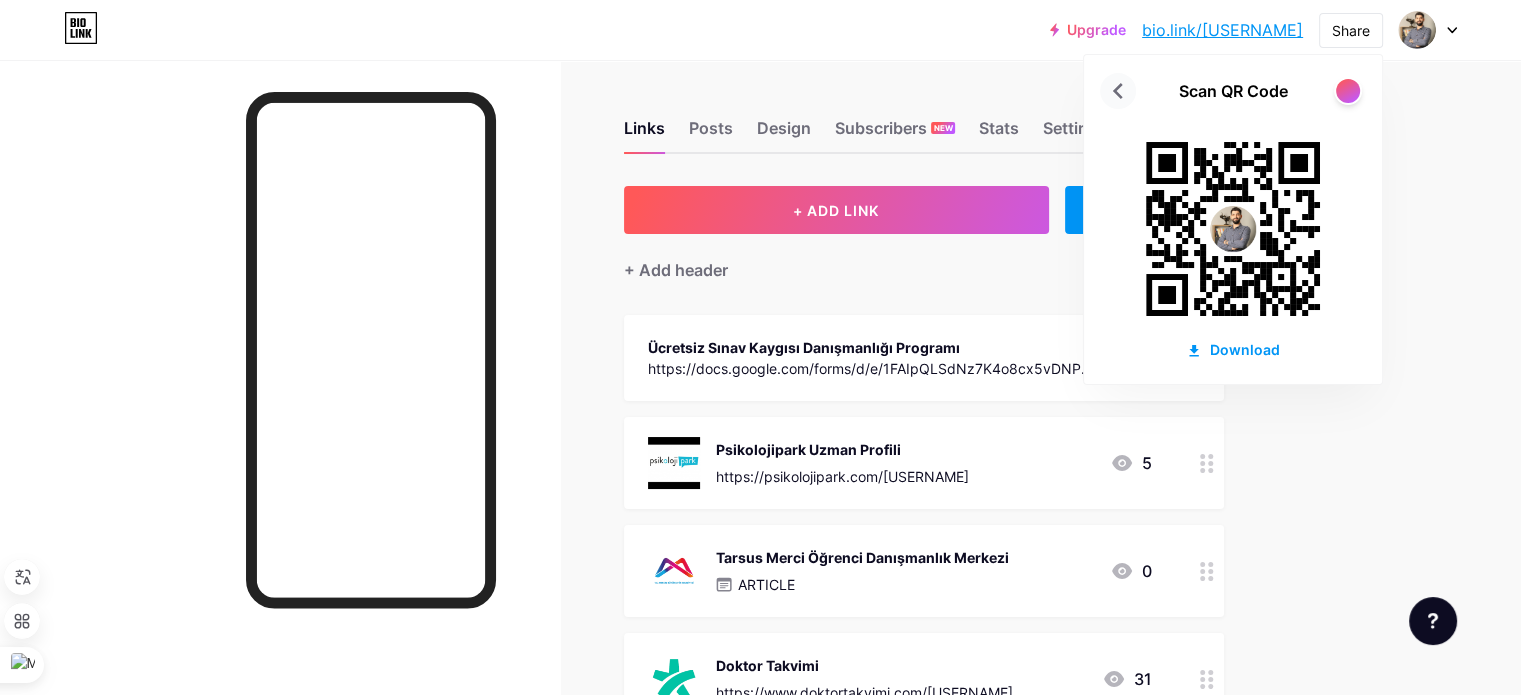 click 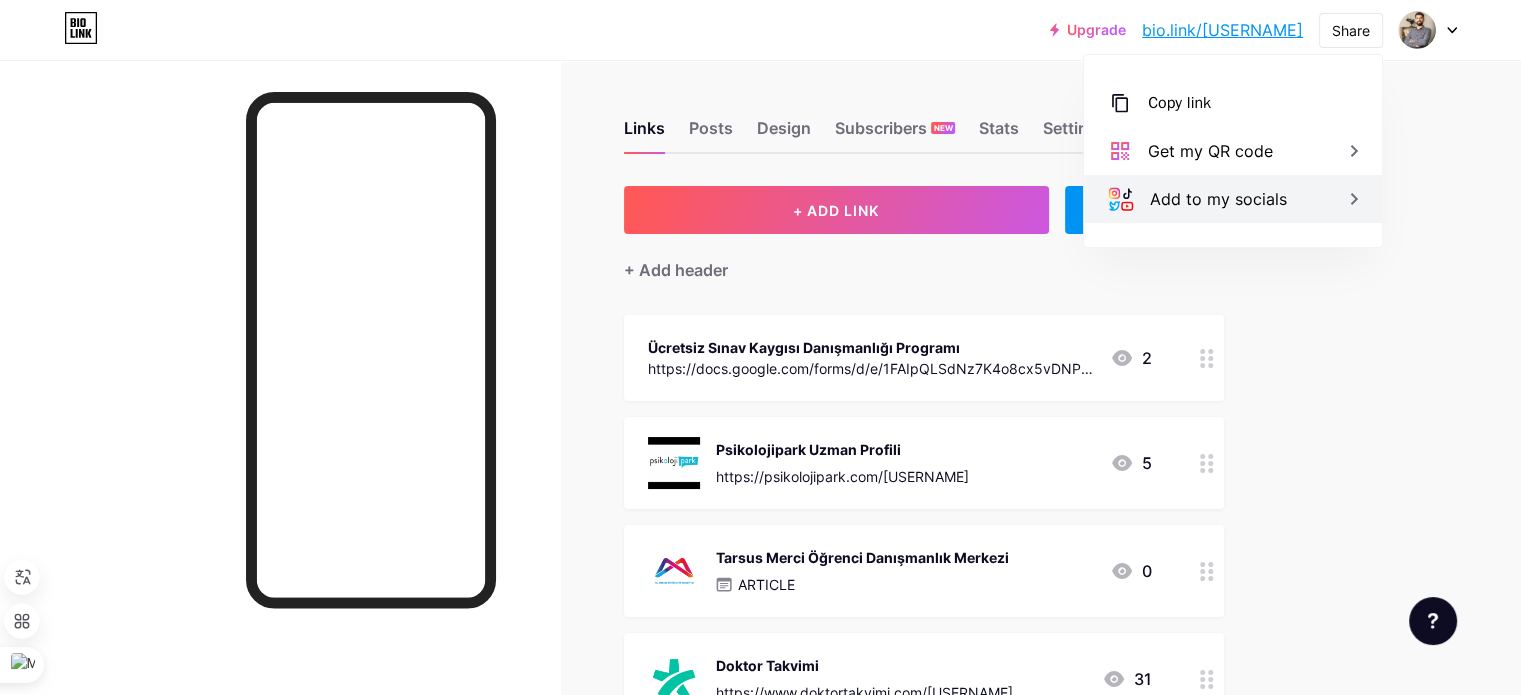 click on "Add to my socials" at bounding box center [1218, 199] 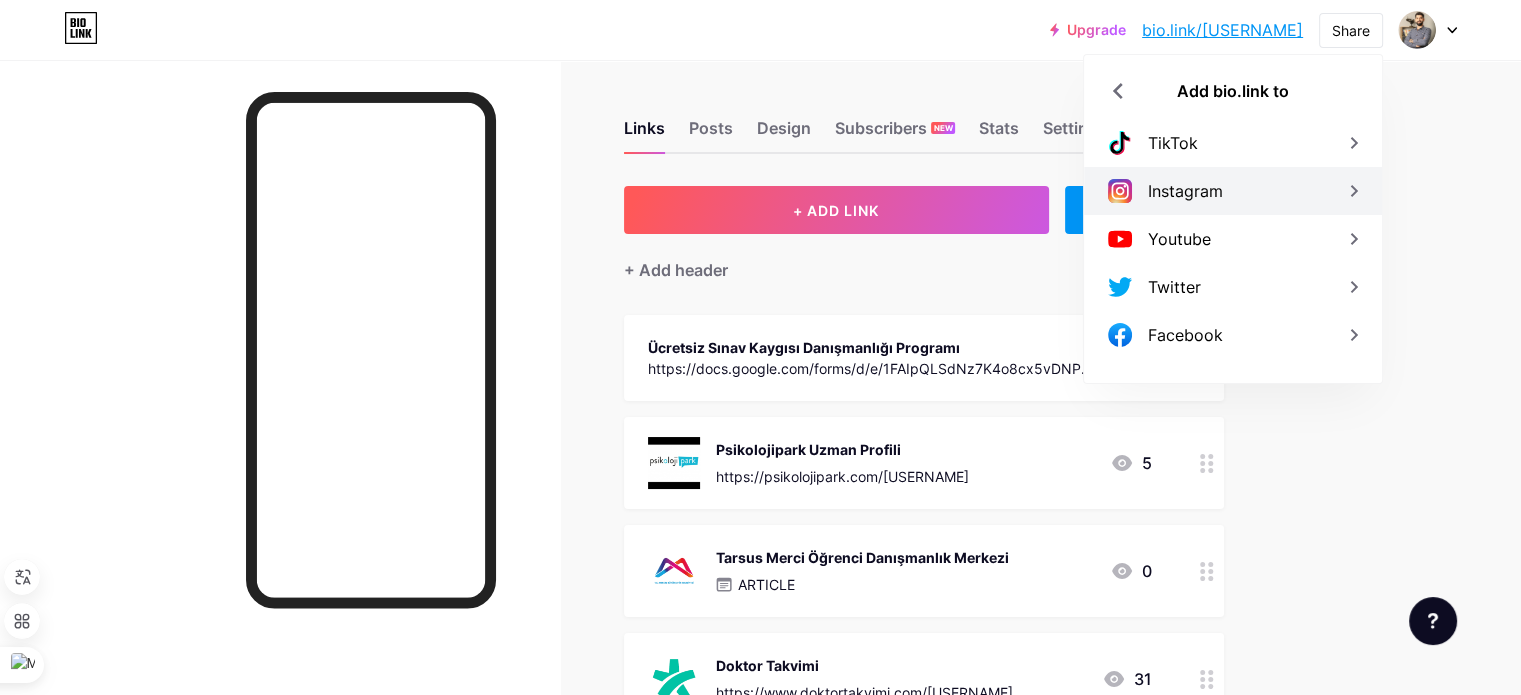 click on "Instagram" at bounding box center (1233, 191) 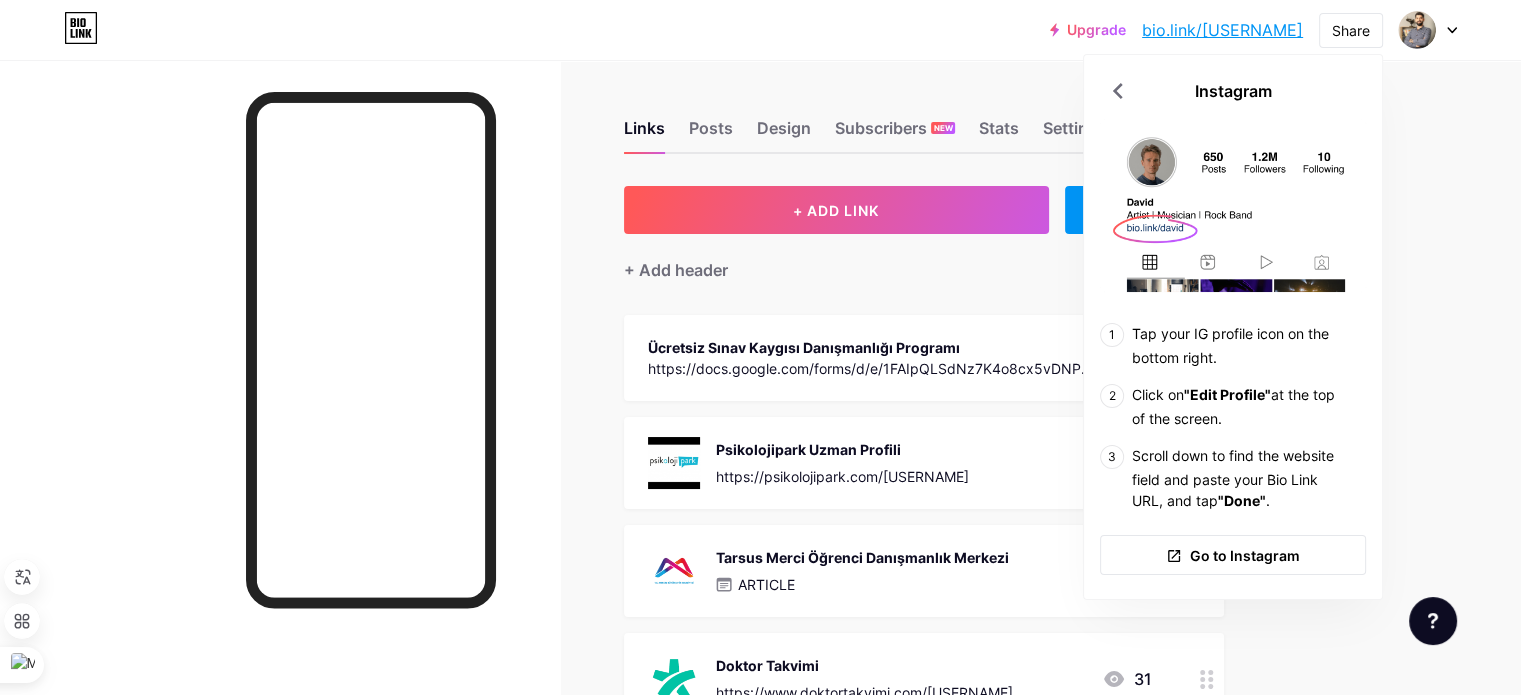 click on "Tap your IG profile icon on the bottom right. Click on  "Edit Profile"  at the top of the screen. Scroll down to find the website field and paste your Bio Link URL, and tap  "Done" .     Go to Instagram" at bounding box center [1233, 347] 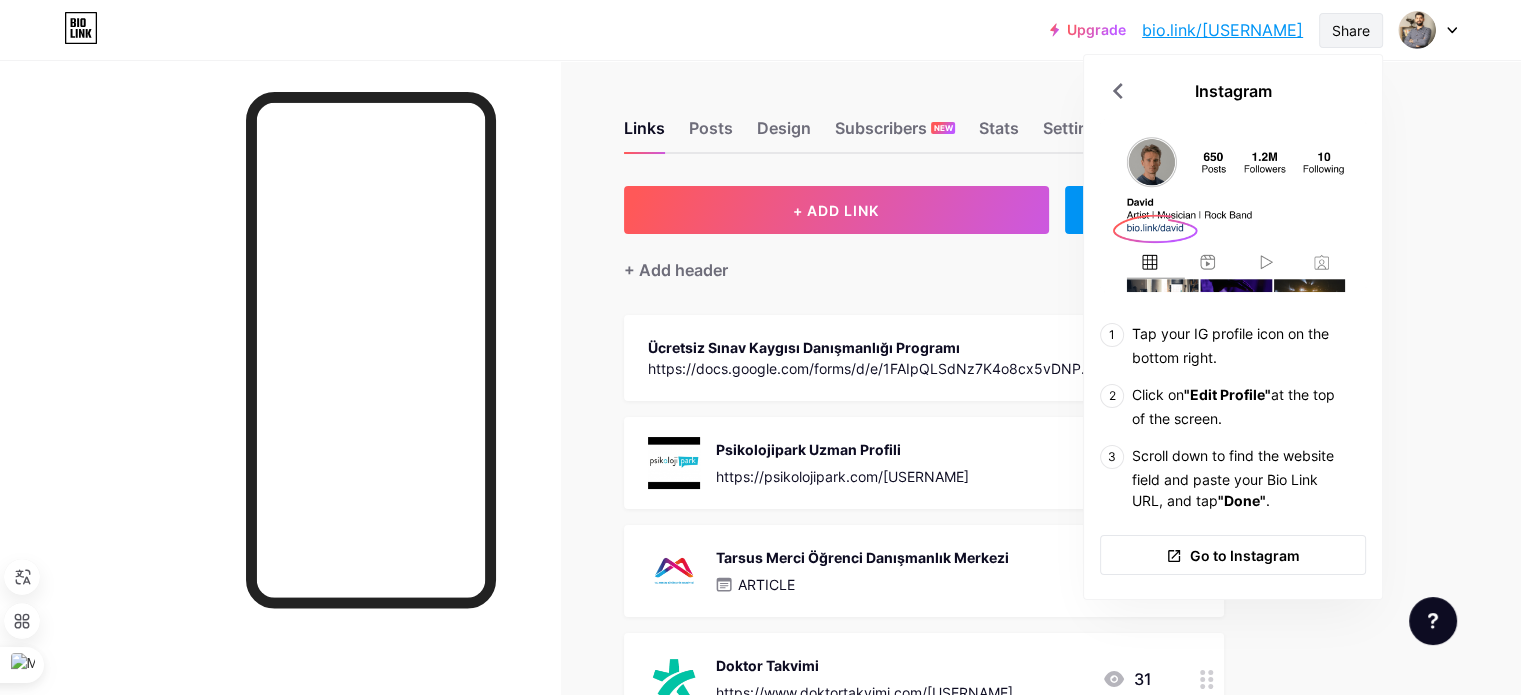 click on "Share" at bounding box center [1351, 30] 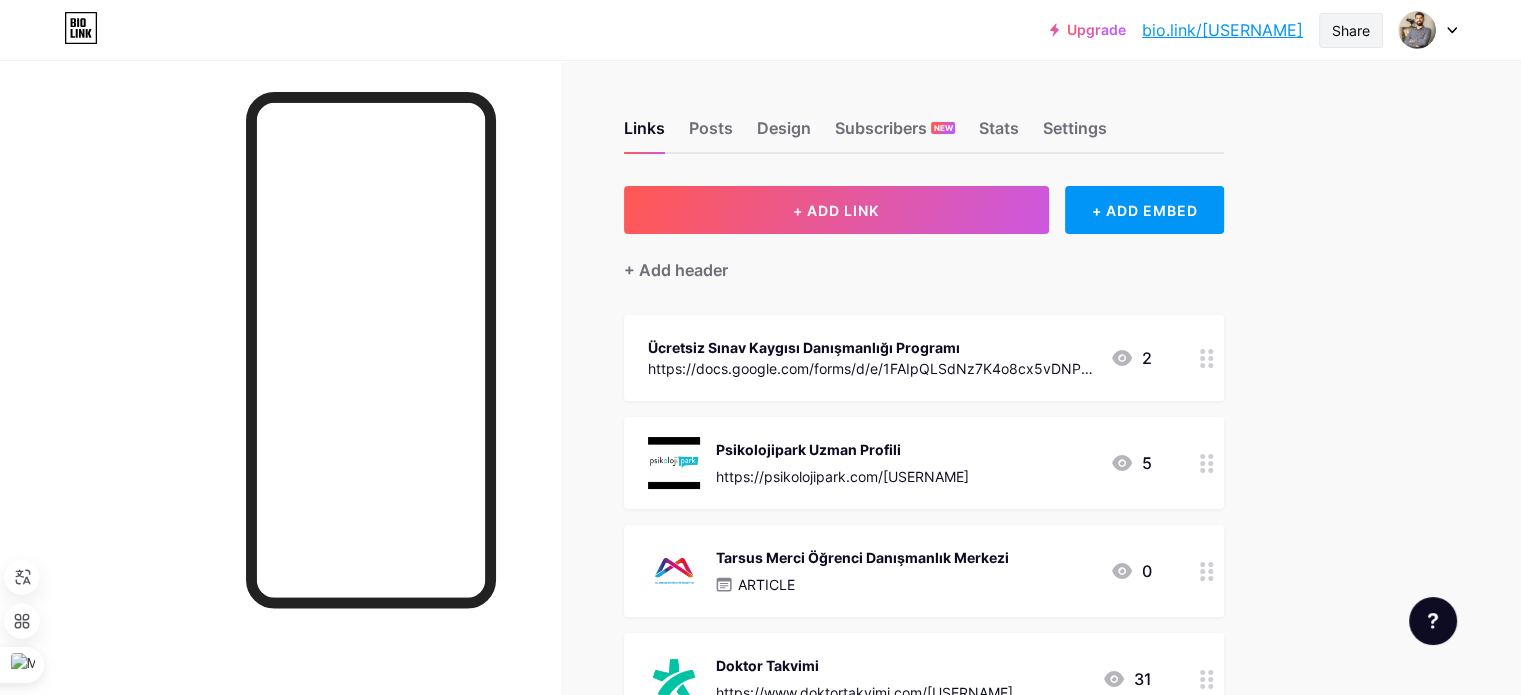 click on "Share" at bounding box center (1351, 30) 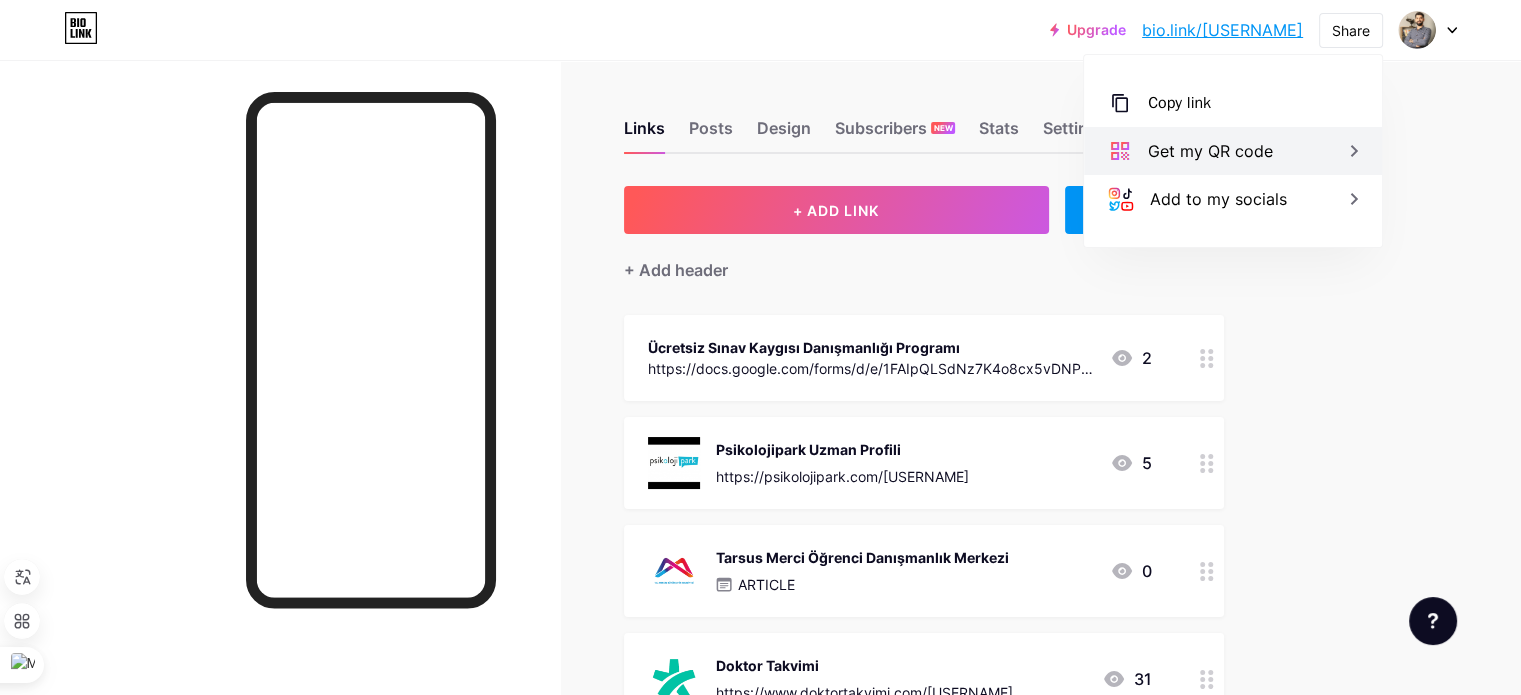 click on "Get my QR code" at bounding box center (1210, 151) 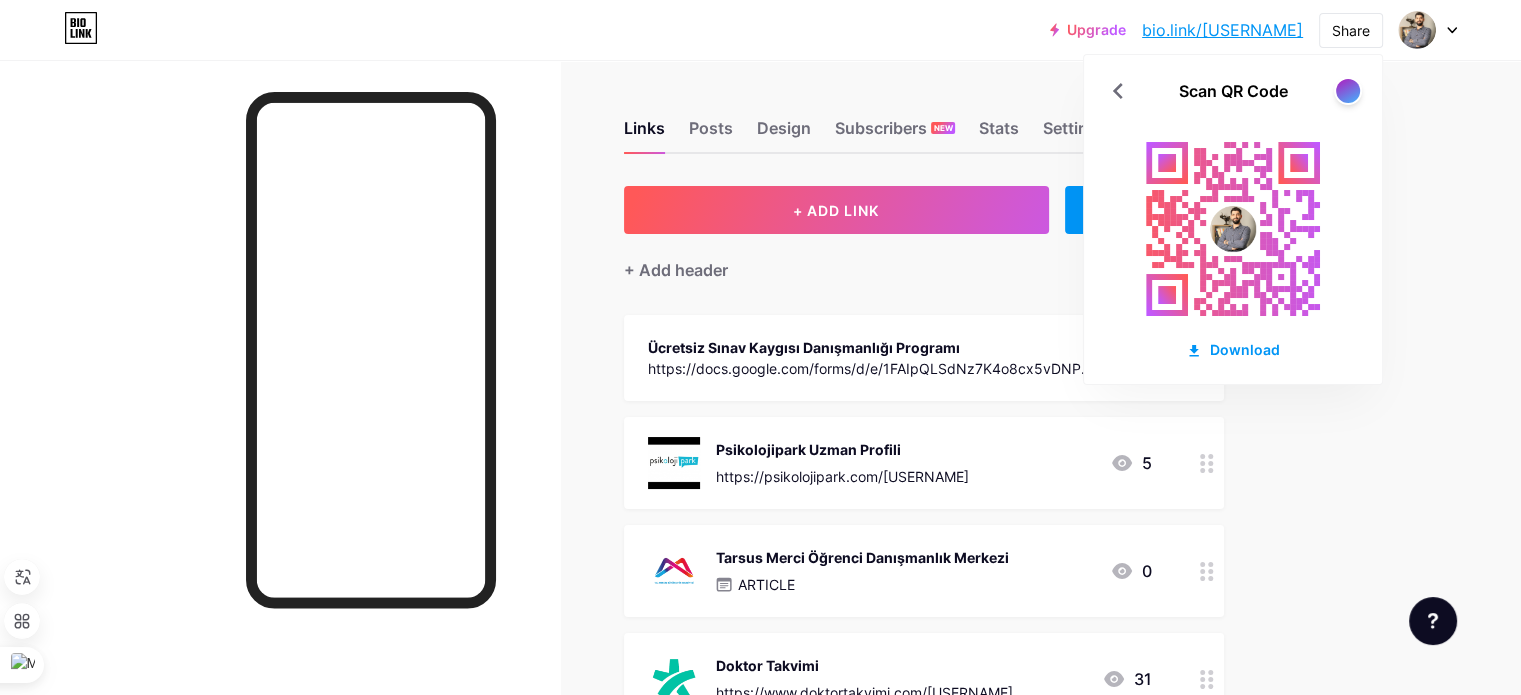 click at bounding box center (1348, 91) 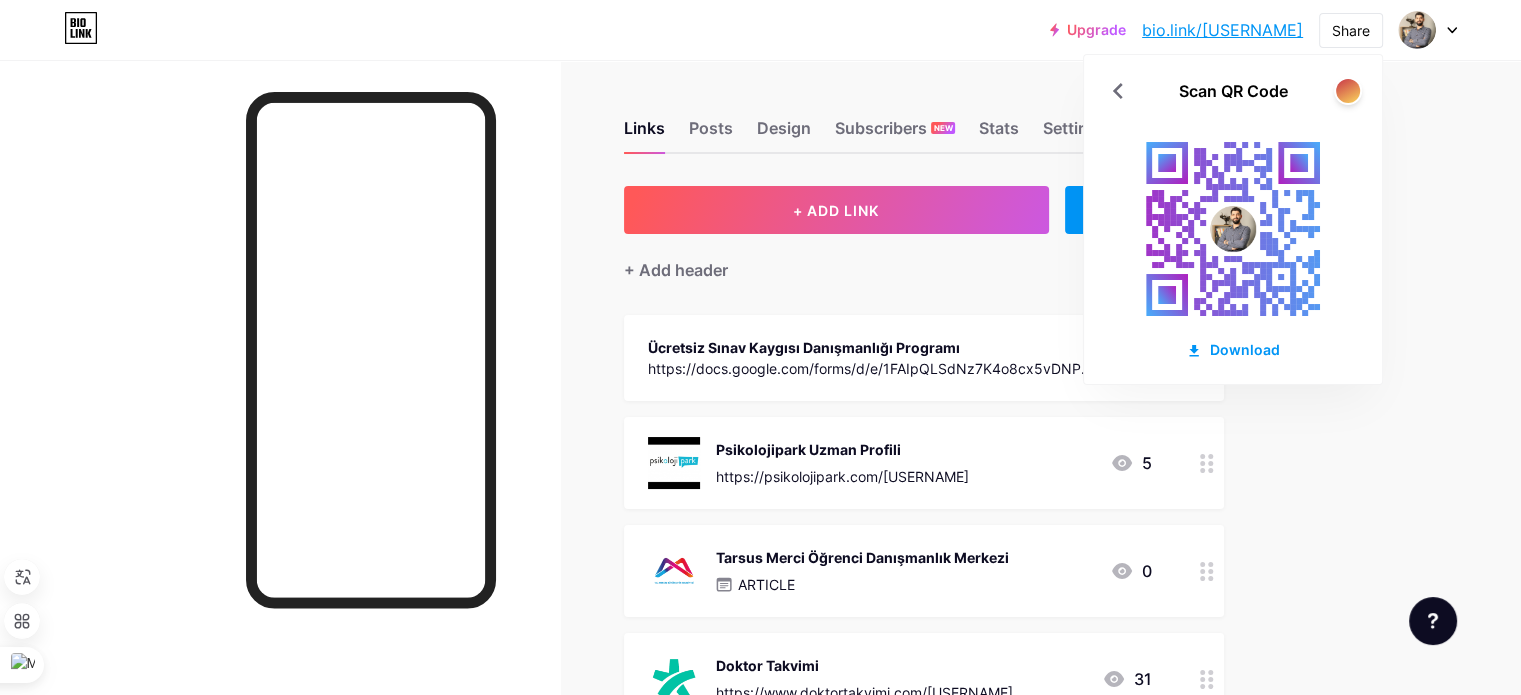 click at bounding box center (1348, 91) 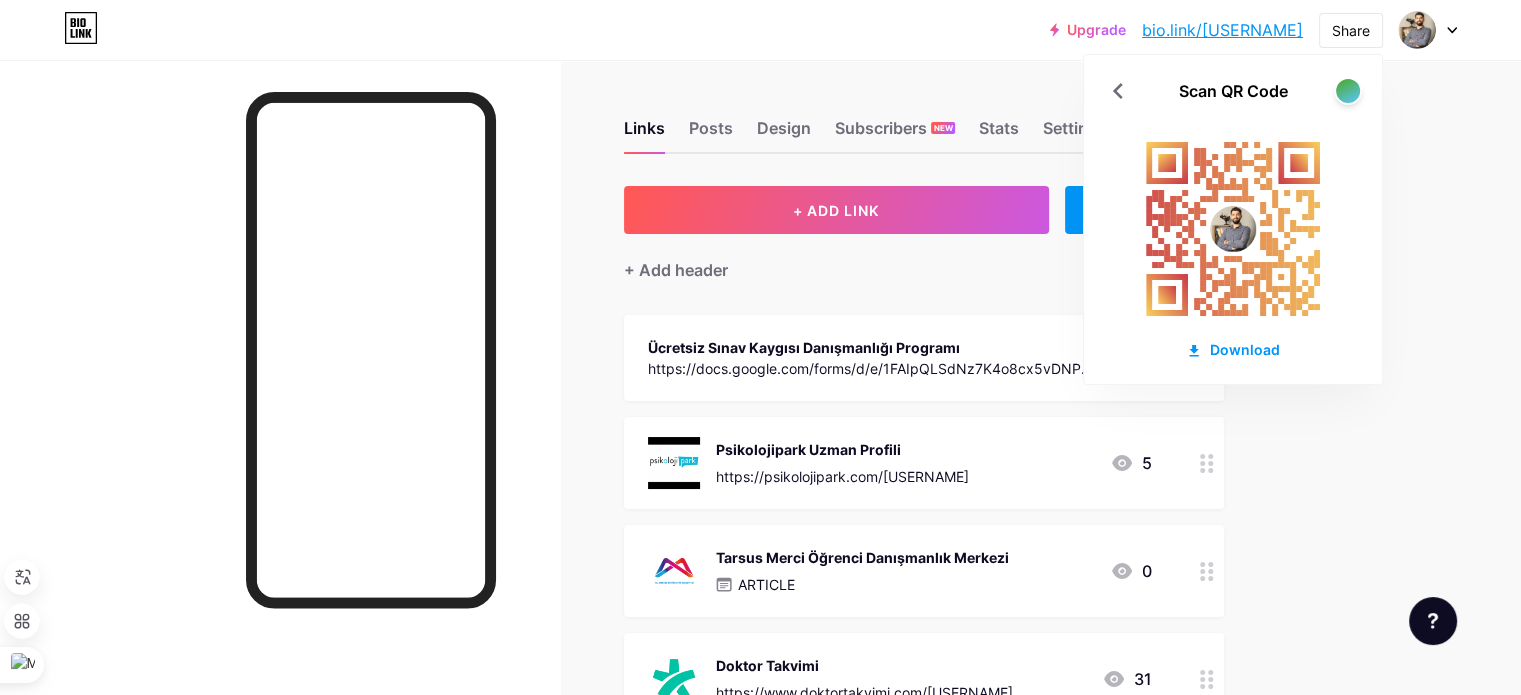 click at bounding box center [1348, 91] 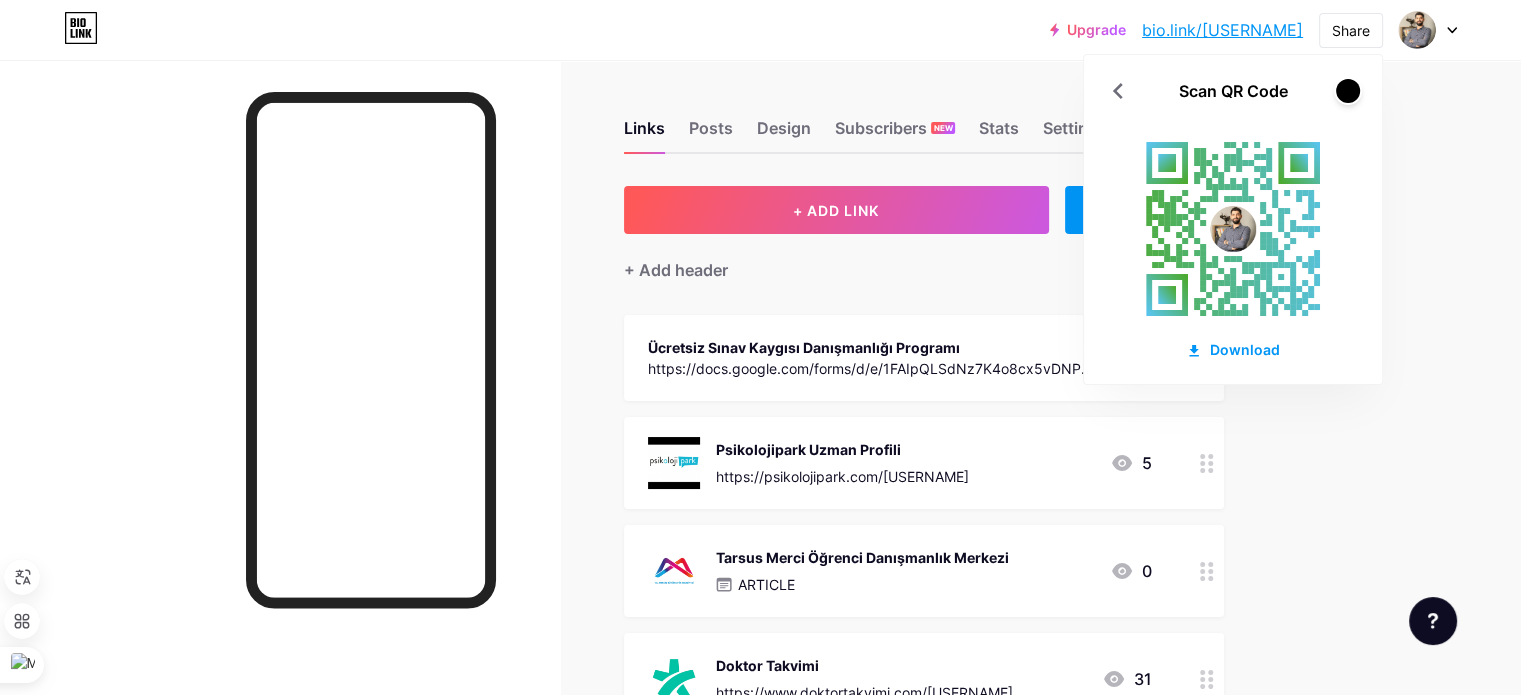 click at bounding box center [1348, 91] 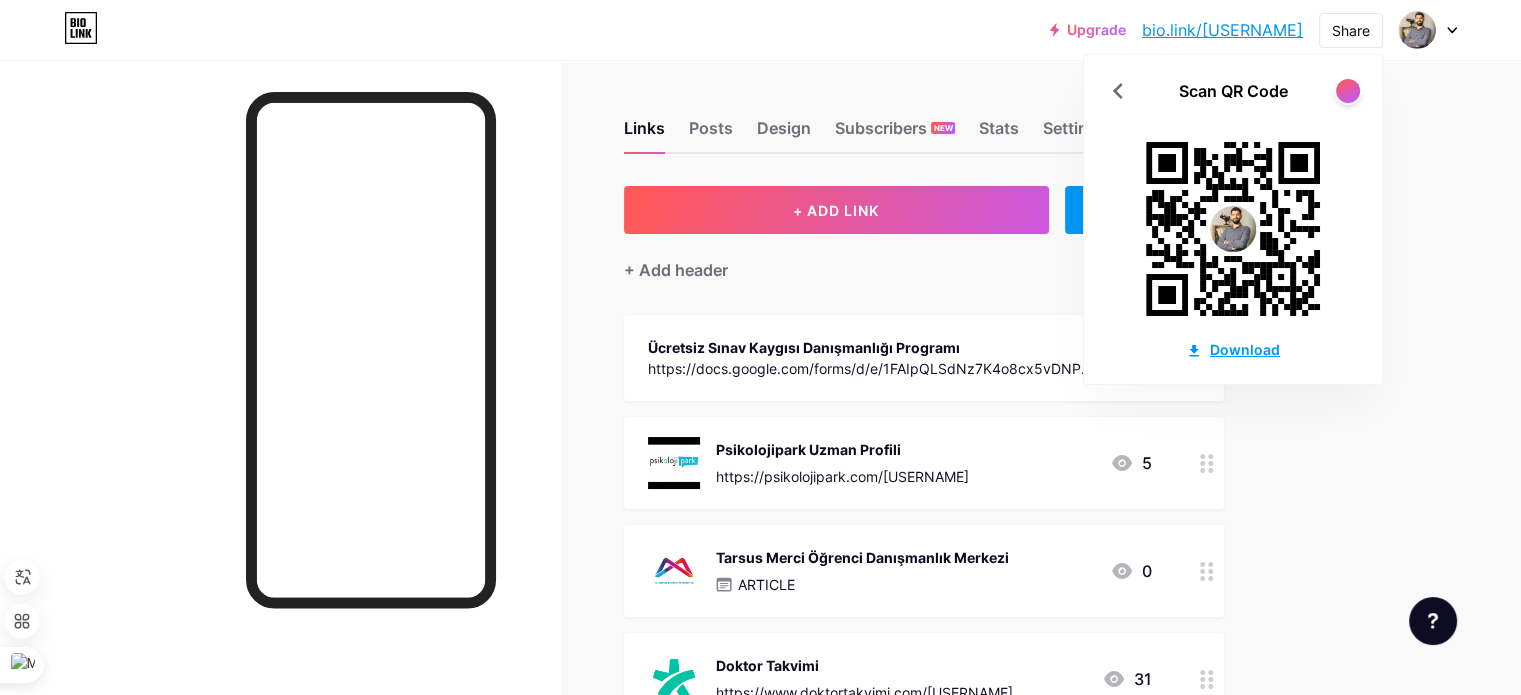 click on "Download" at bounding box center (1233, 349) 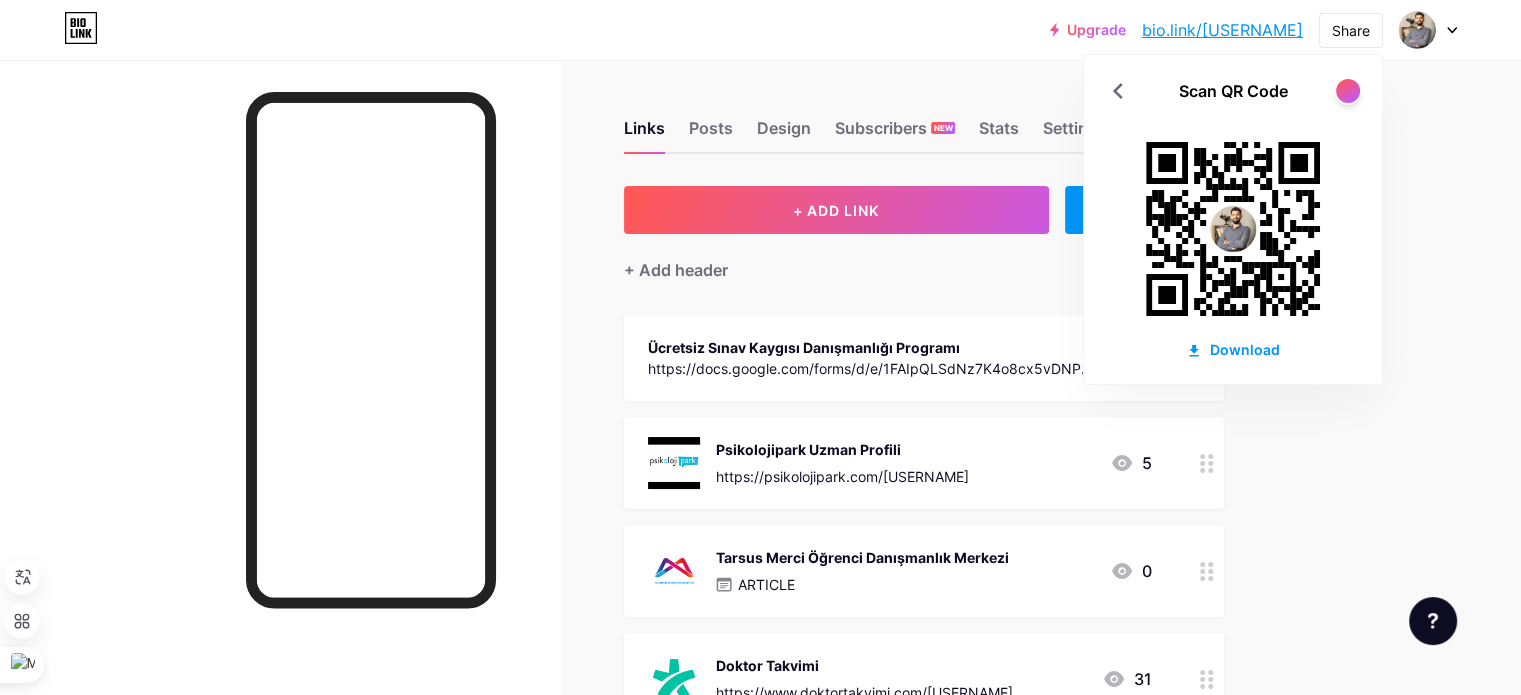 click on "Upgrade   bio.link/[USERNAME]   bio.link/[USERNAME]   Share       Scan QR Code
Download               Switch accounts     Psikolog [LASTNAME]   bio.link/[USERNAME]       + Add a new page        Account settings   Logout   Link Copied
Links
Posts
Design
Subscribers
NEW
Stats
Settings       + ADD LINK     + ADD EMBED
+ Add header
Ücretsiz Sınav Kaygısı Danışmanlığı Programı
https://docs.google.com/forms/d/e/1FAIpQLSdNz7K4o8cx5vDNPrtJPAVC7uztHE4h2bcXzhz1Wlssi0TQAg/viewform?usp=dialog
2
Psikolojipark Uzman Profili
https://psikolojipark.com/[USERNAME]
5
Tarsus Merci Öğrenci Danışmanlık Merkezi
ARTICLE
0" at bounding box center [760, 659] 